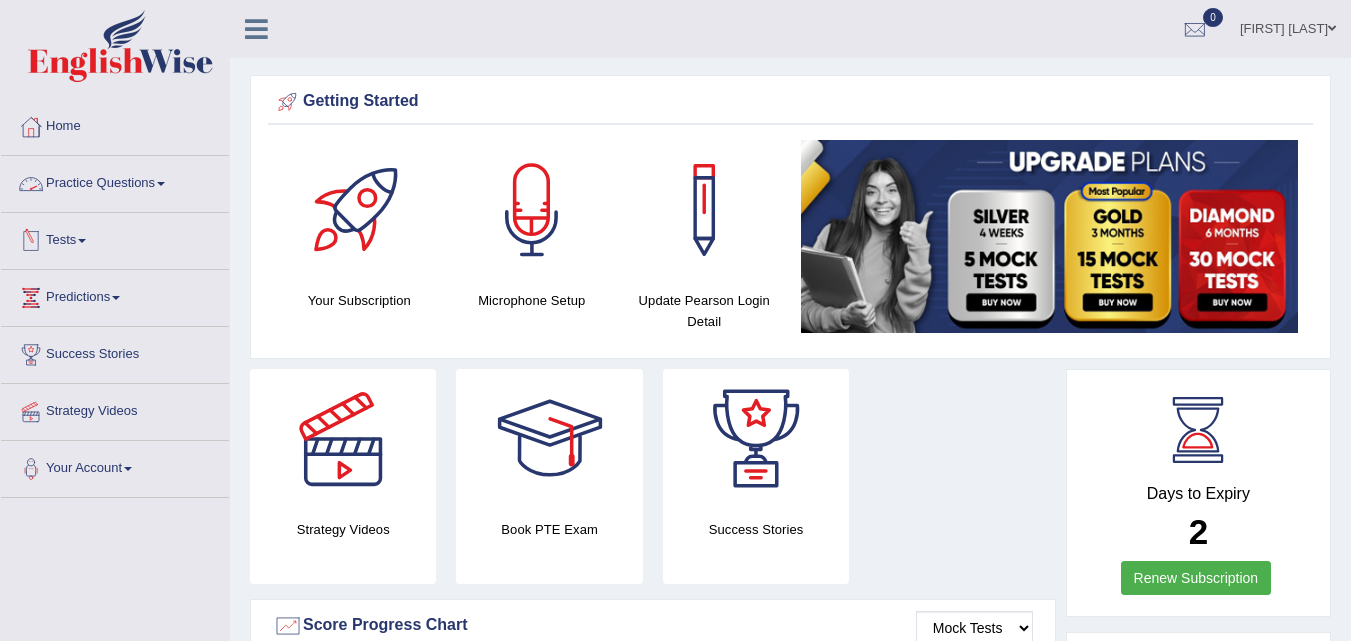 scroll, scrollTop: 0, scrollLeft: 0, axis: both 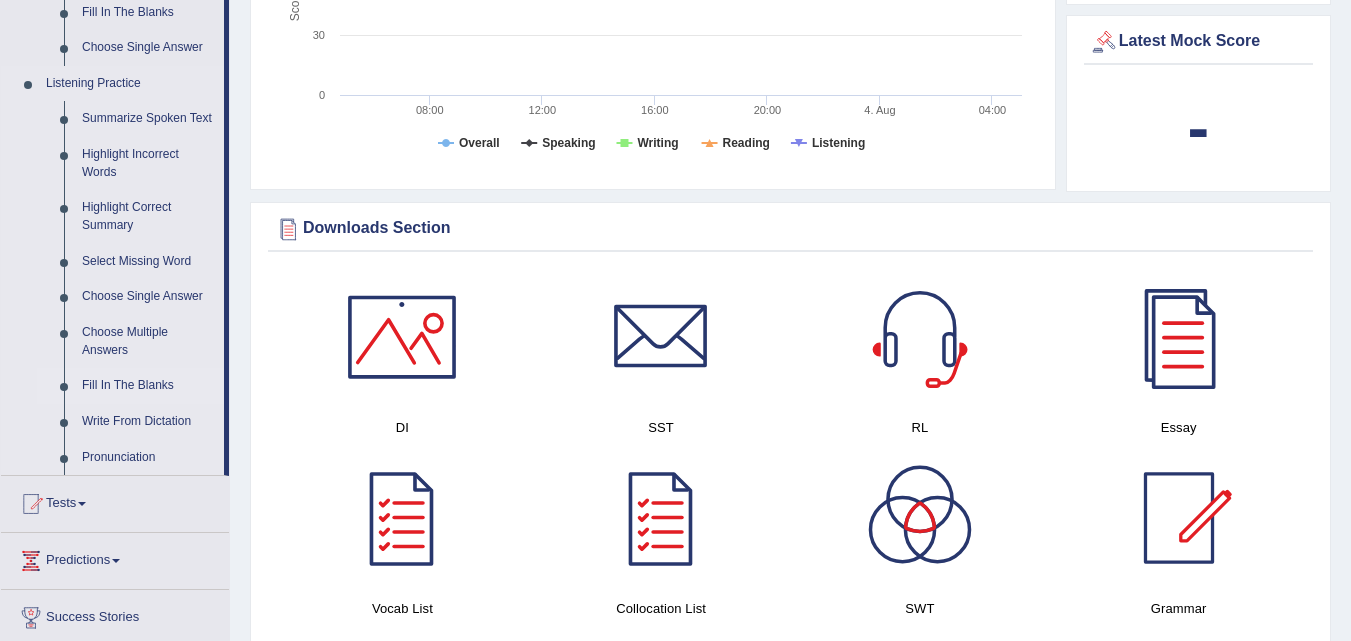 click on "Fill In The Blanks" at bounding box center [148, 386] 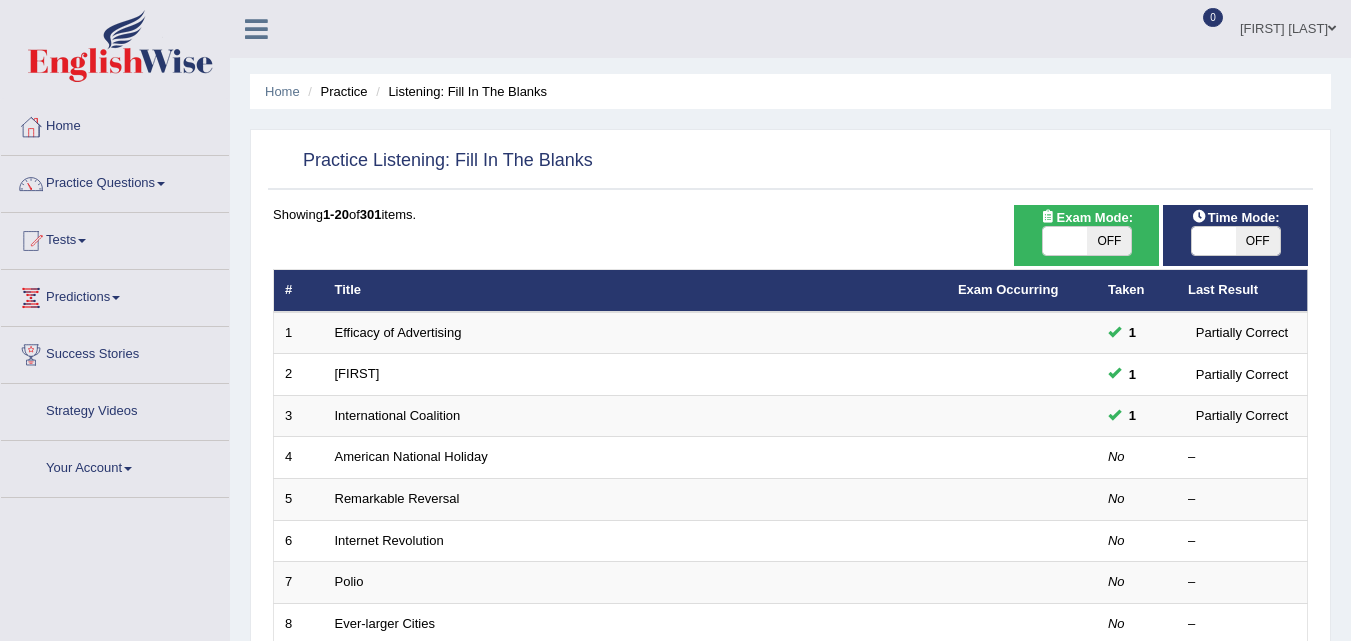 scroll, scrollTop: 0, scrollLeft: 0, axis: both 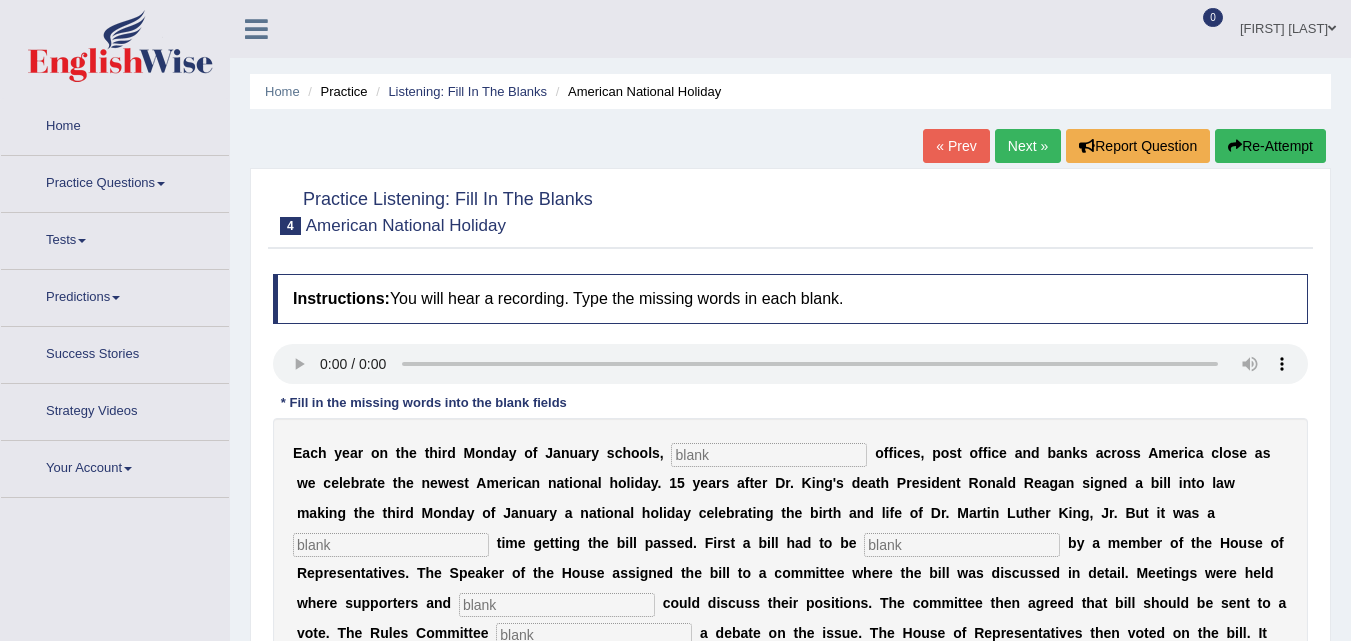 click at bounding box center [769, 455] 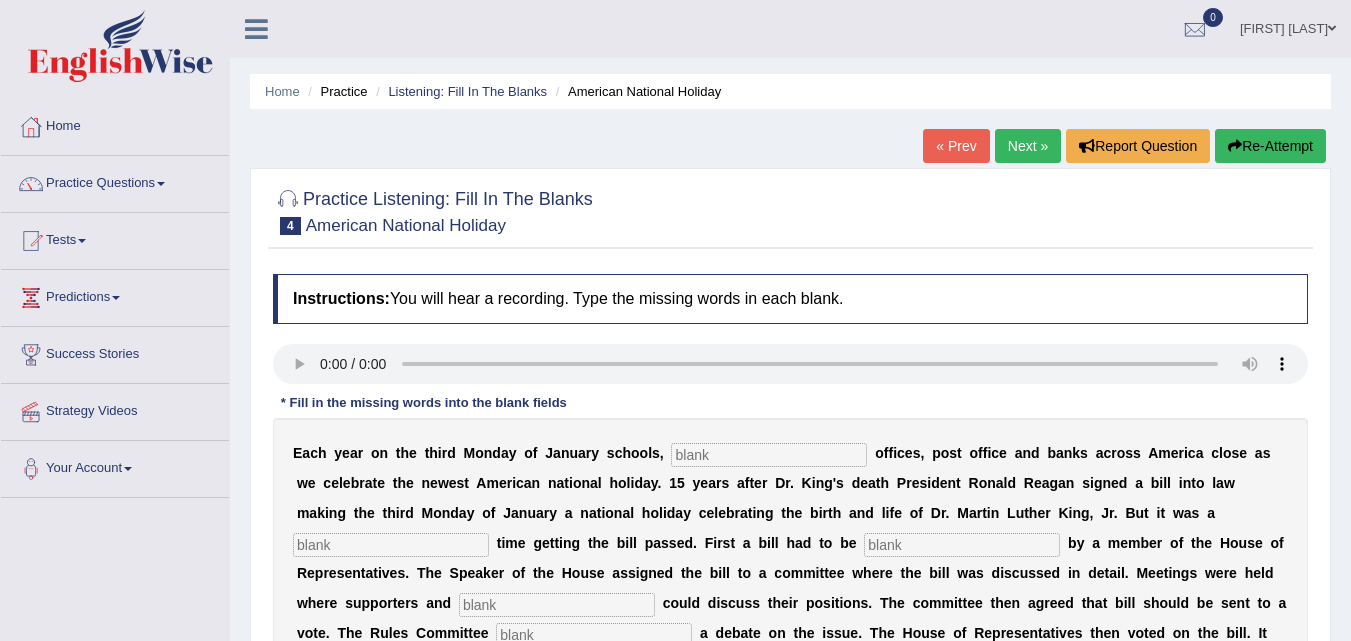scroll, scrollTop: 0, scrollLeft: 0, axis: both 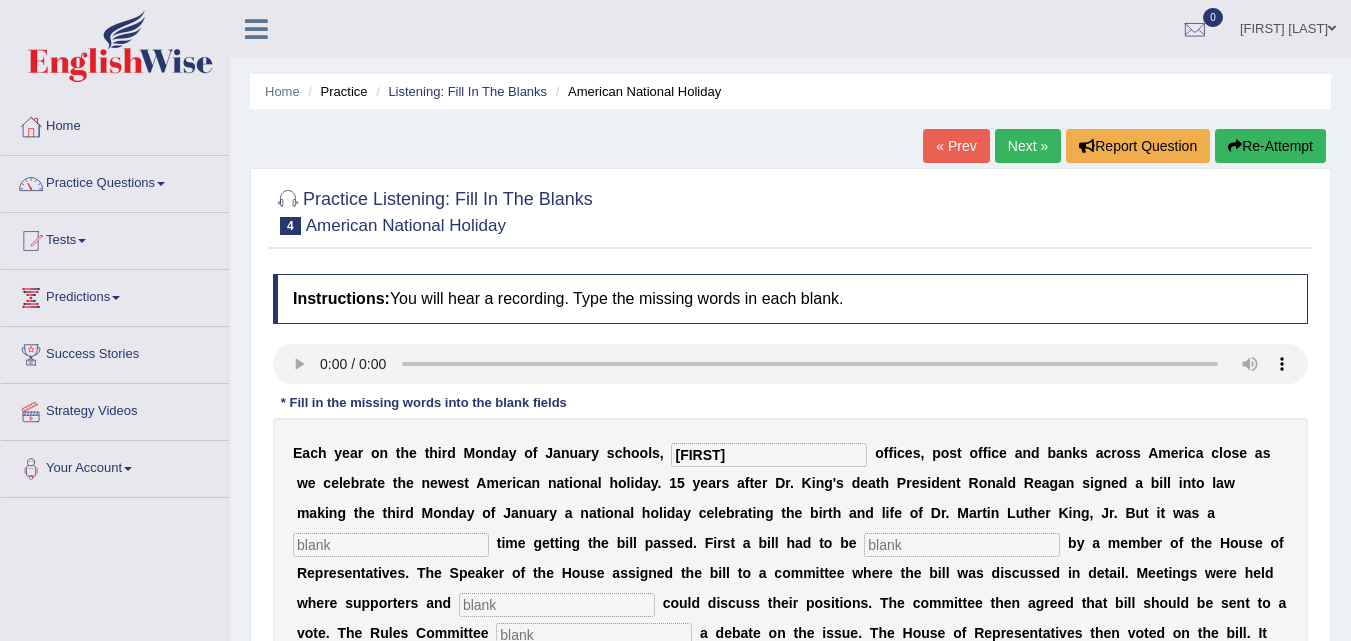 click on "Federal" at bounding box center [769, 455] 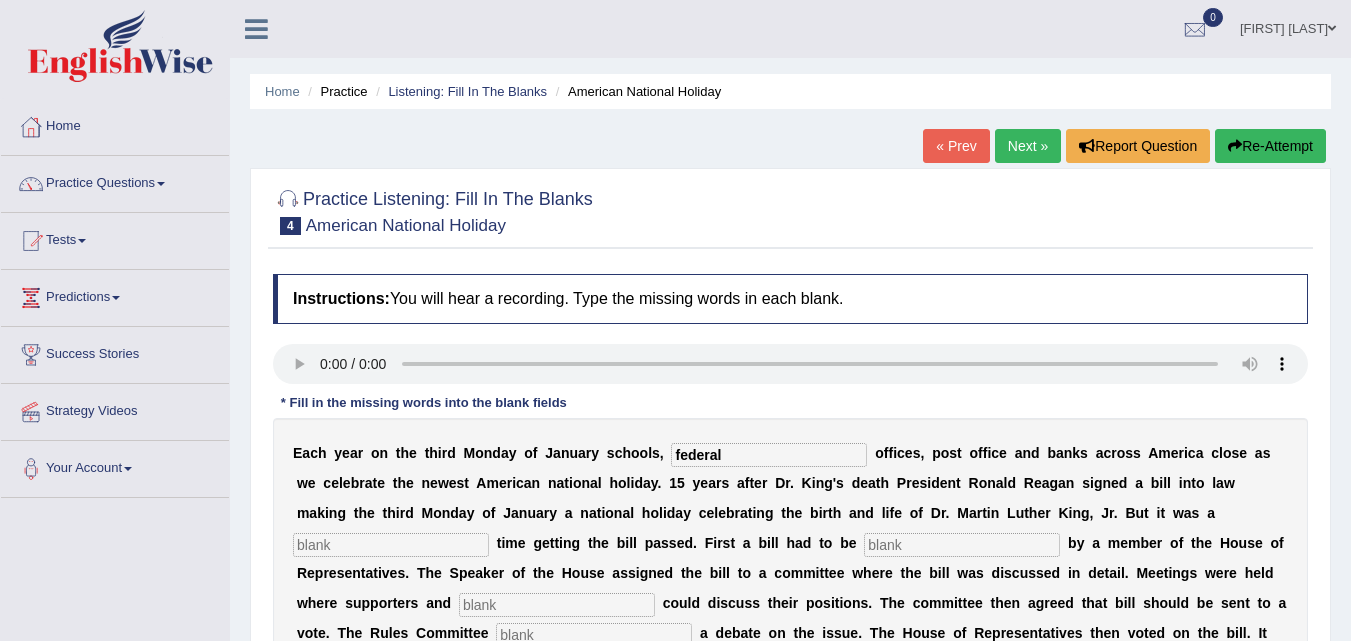 type on "federal" 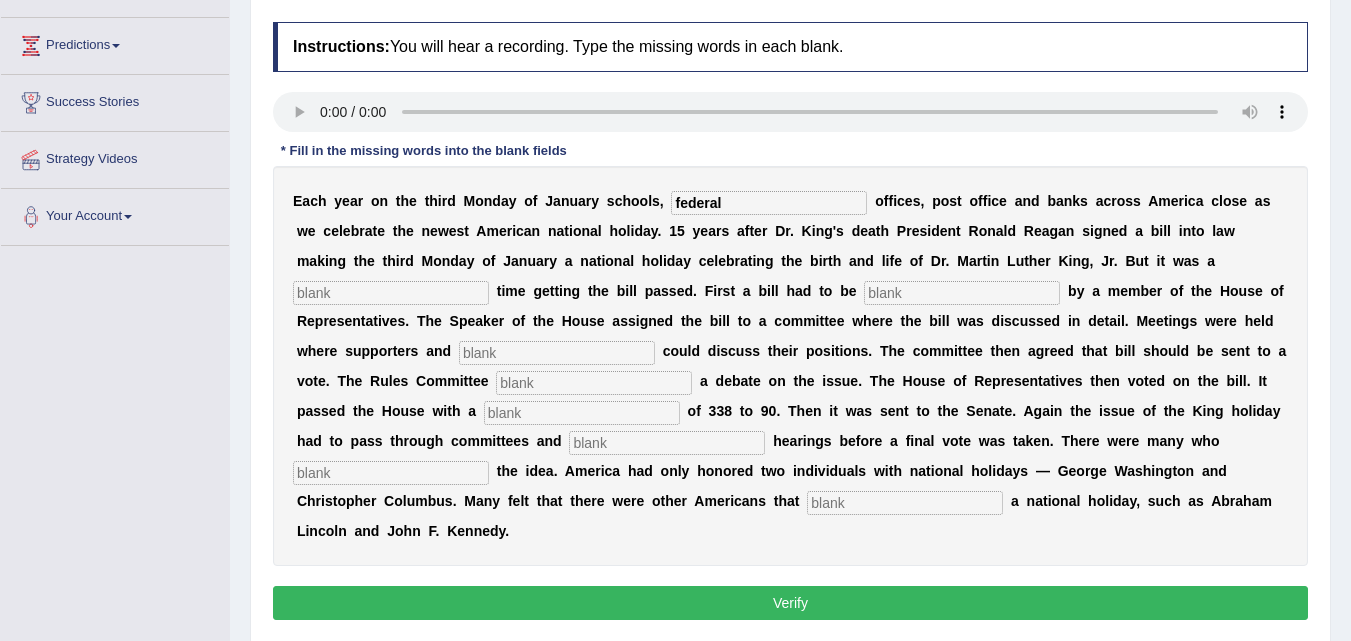 scroll, scrollTop: 258, scrollLeft: 0, axis: vertical 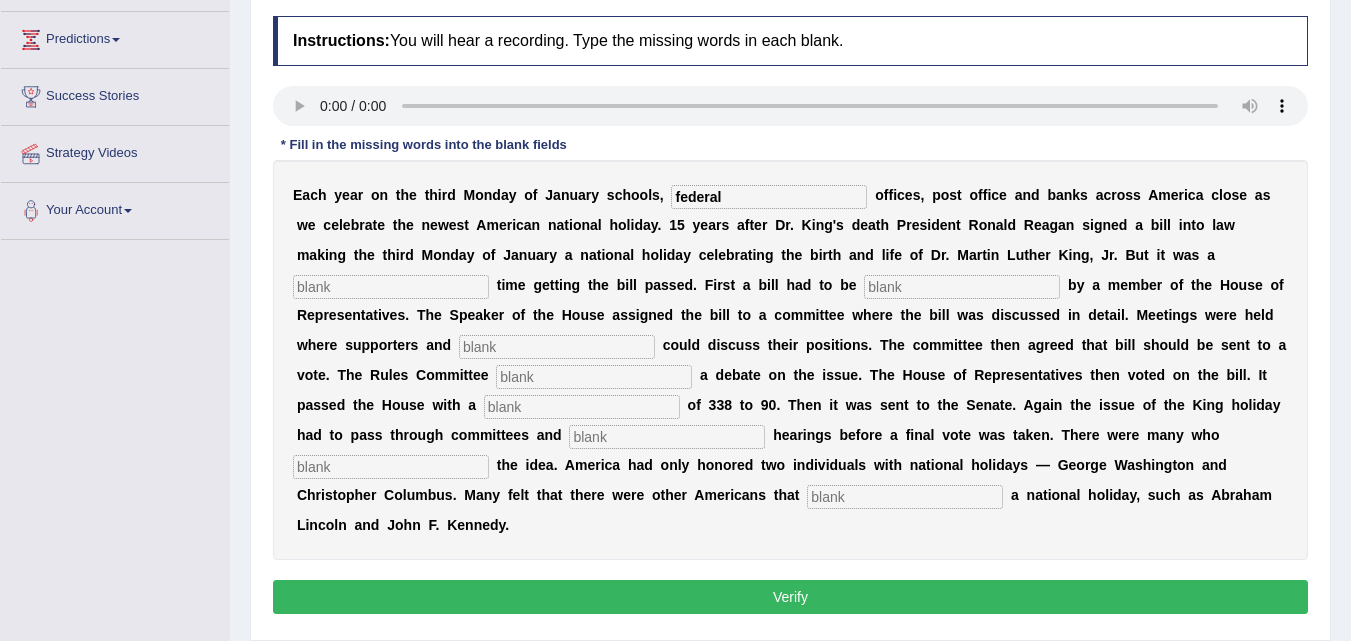 click at bounding box center [391, 287] 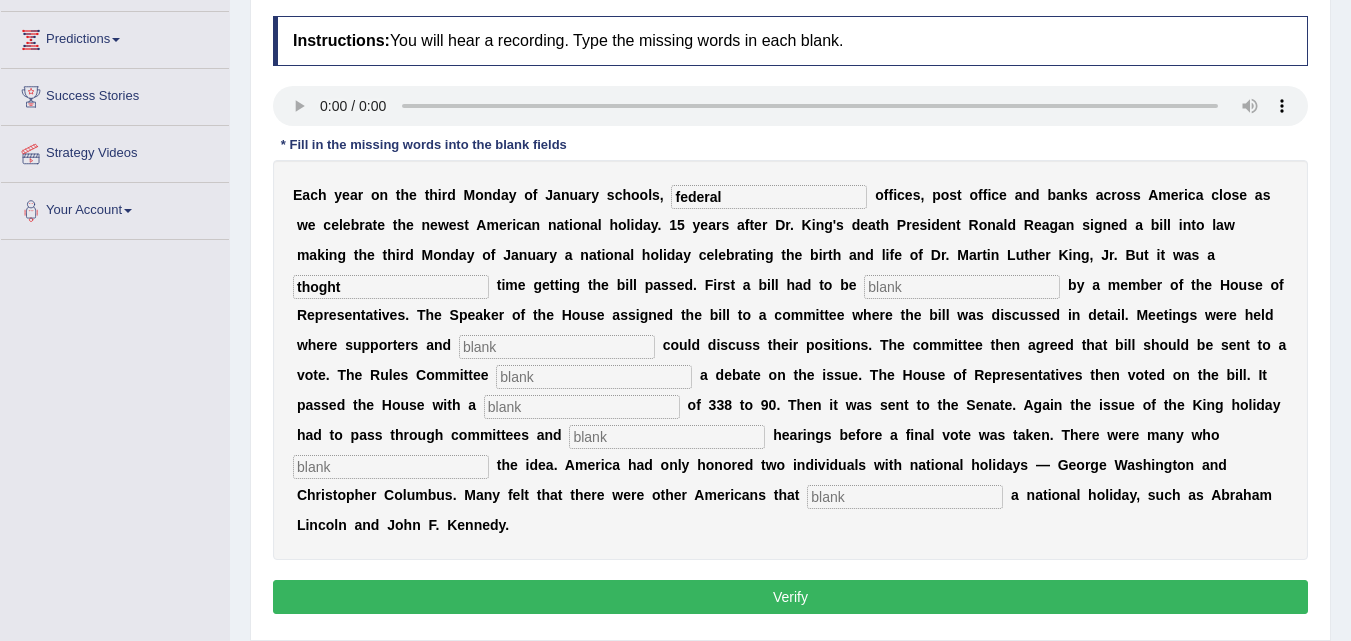 type on "thoght" 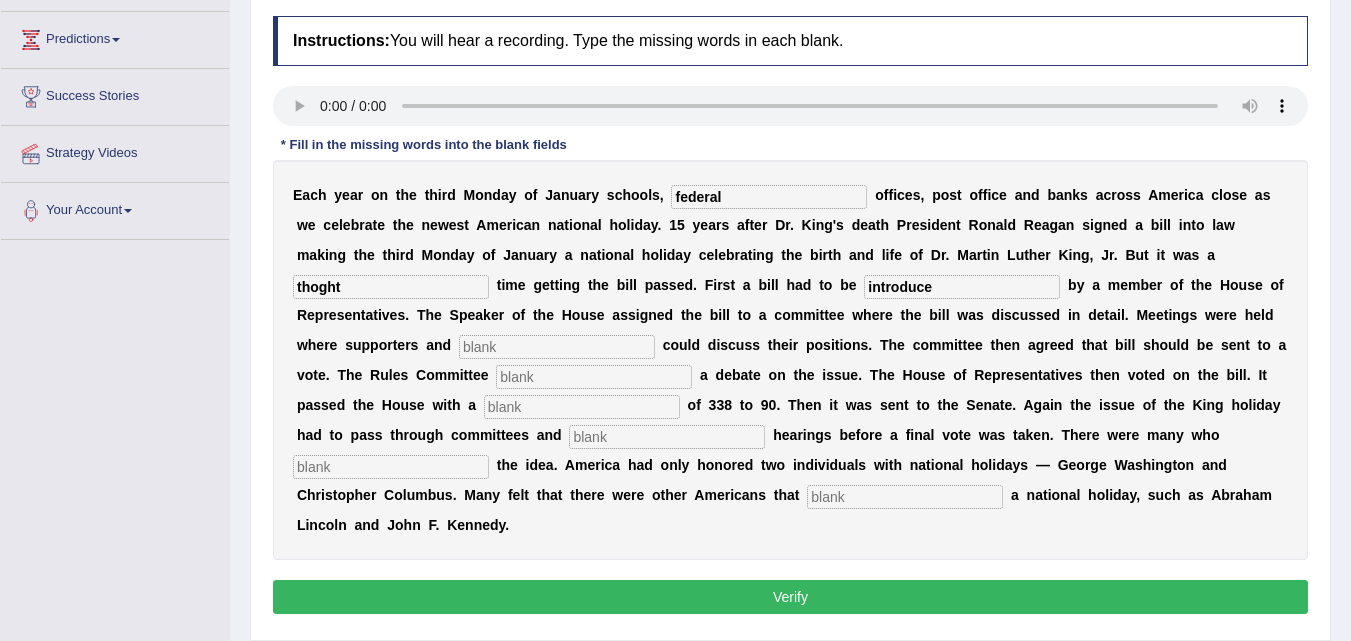 type on "introduce" 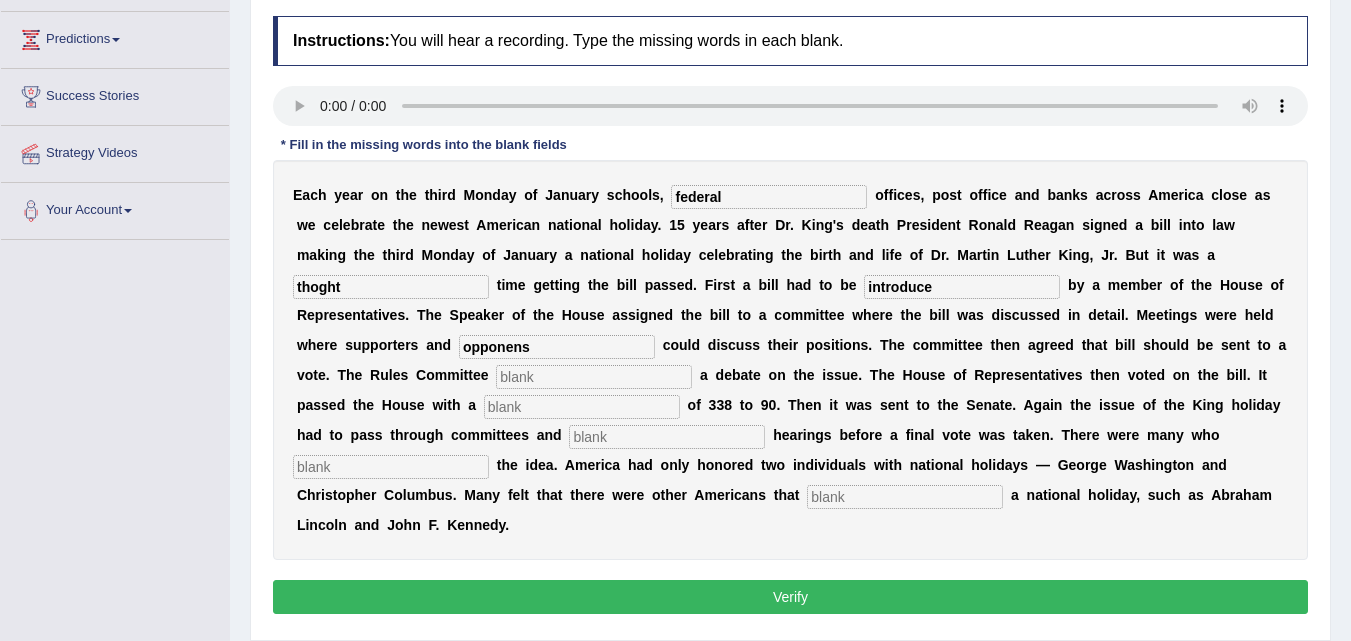 type on "opponens" 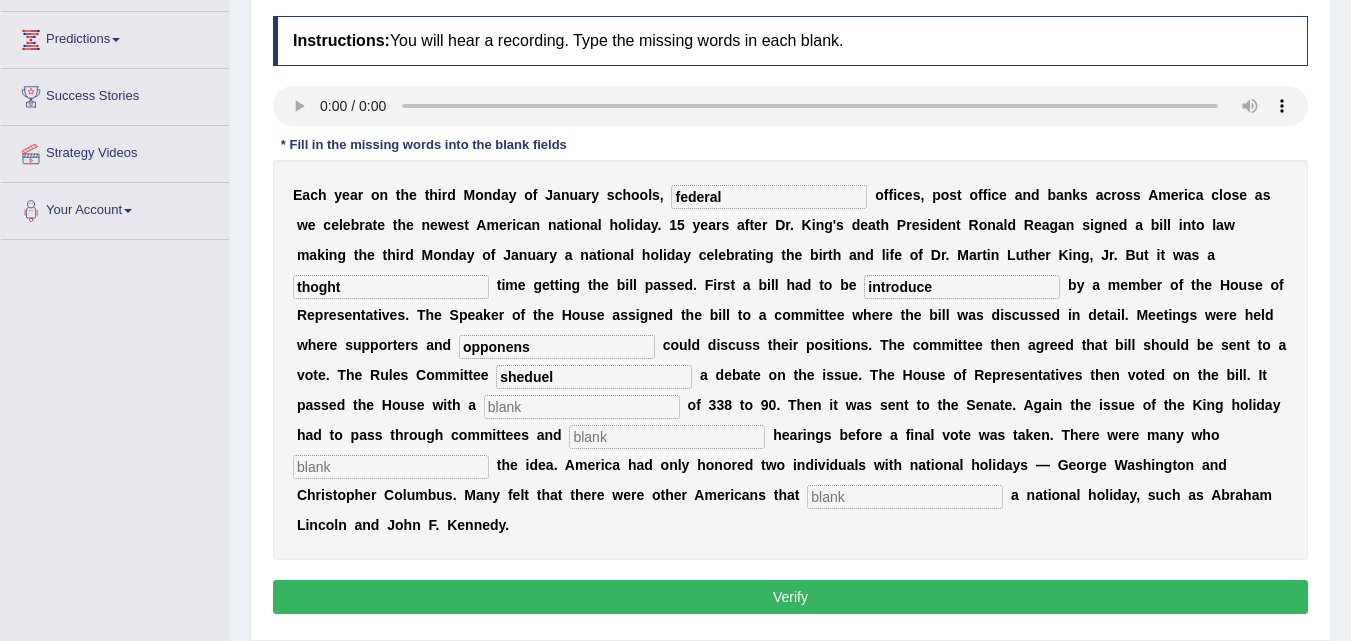 type on "sheduel" 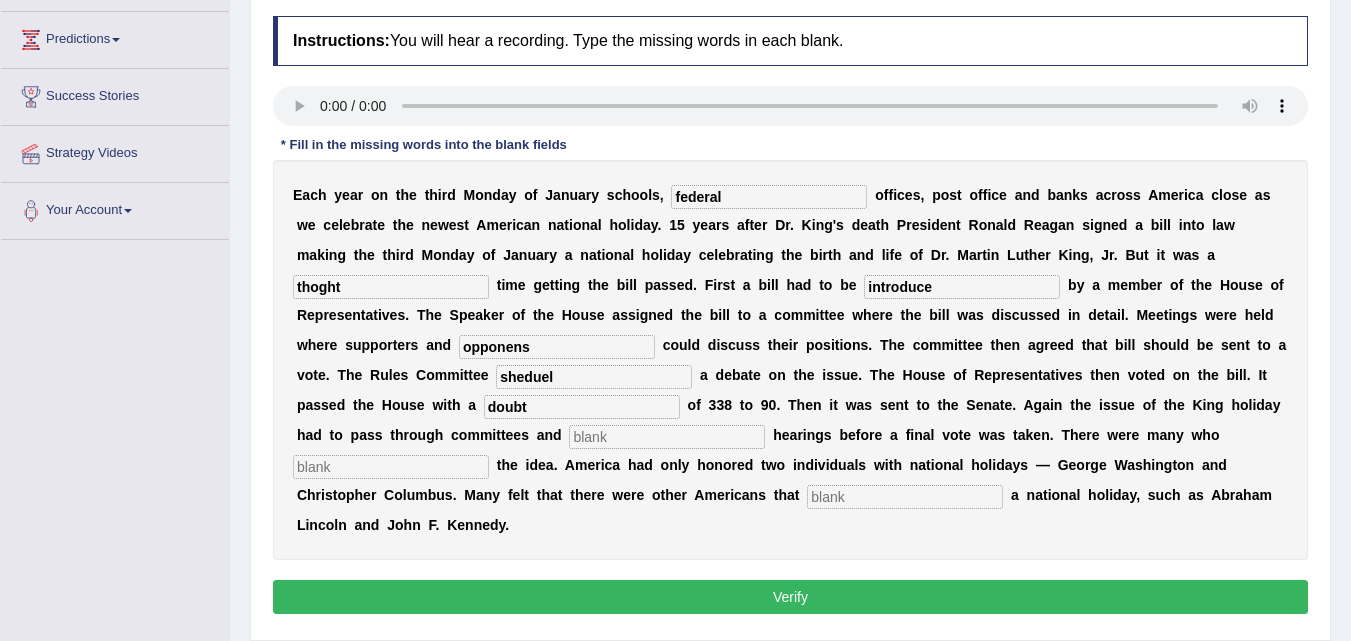 type on "doubt" 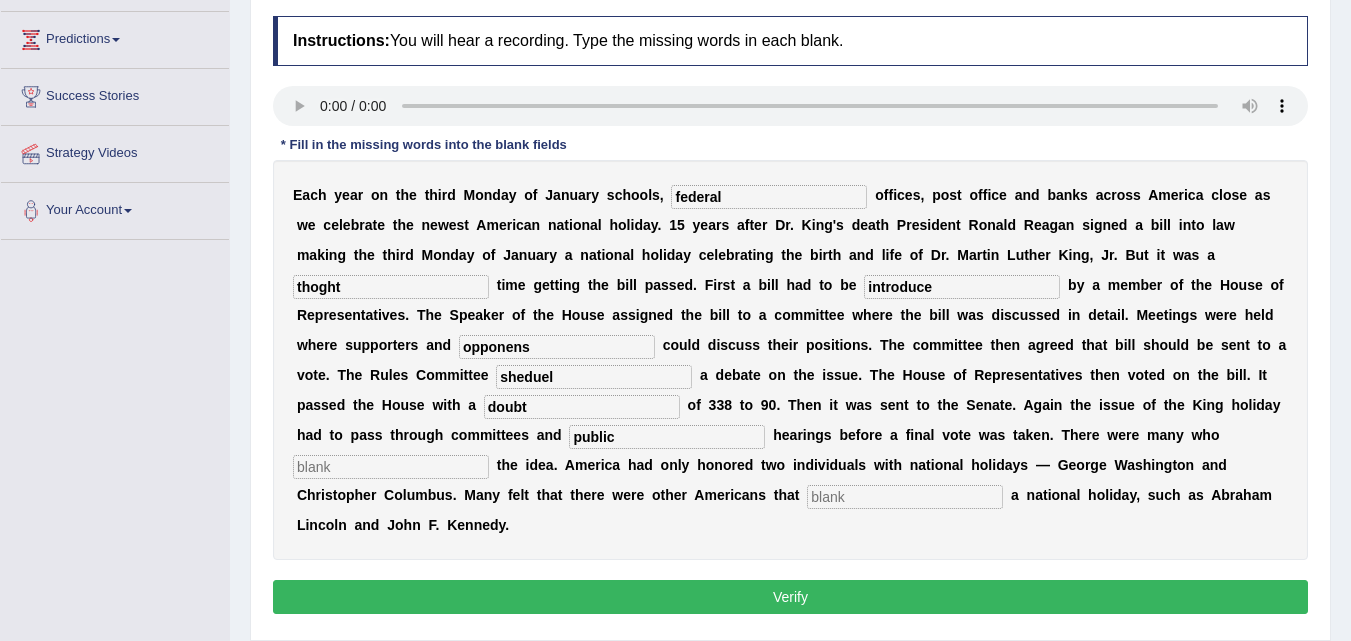 type on "public" 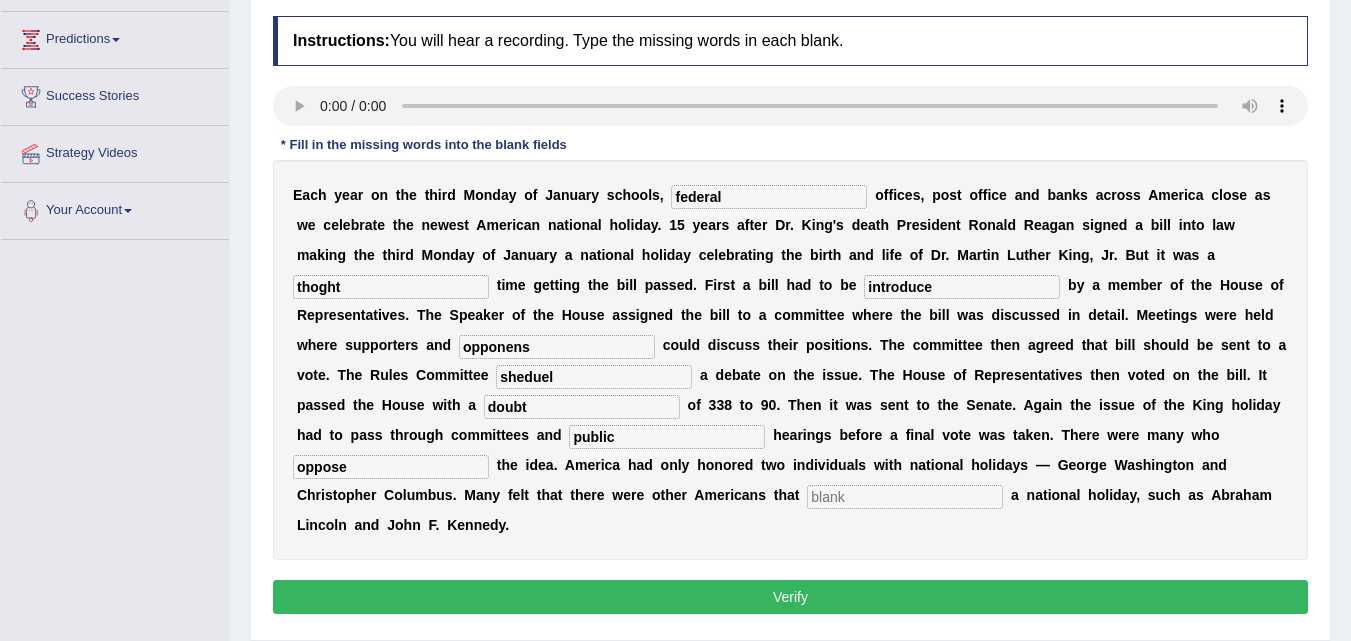 type on "oppose" 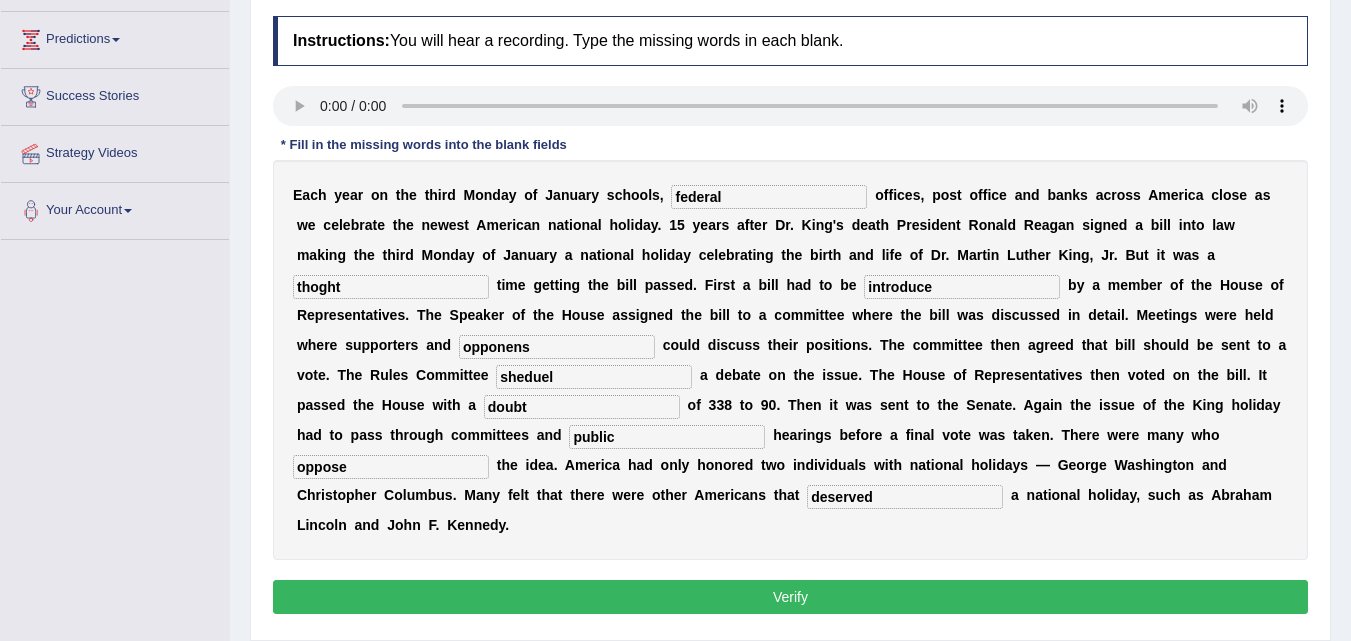 type on "deserved" 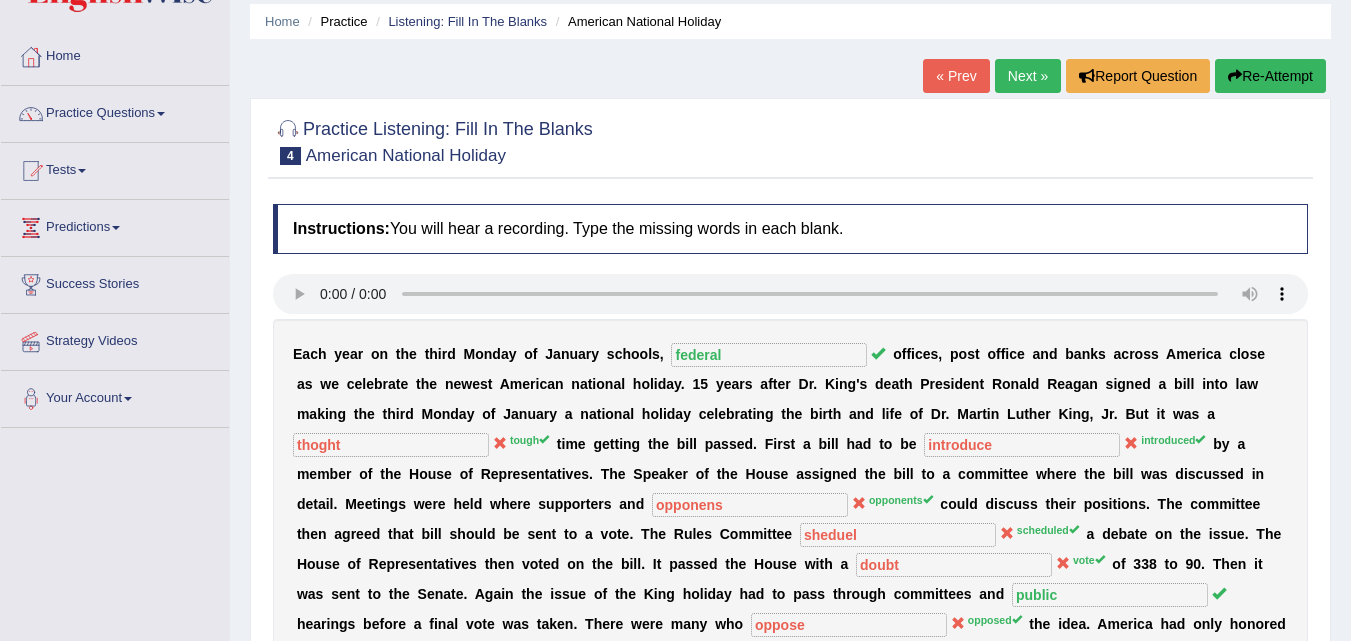 scroll, scrollTop: 15, scrollLeft: 0, axis: vertical 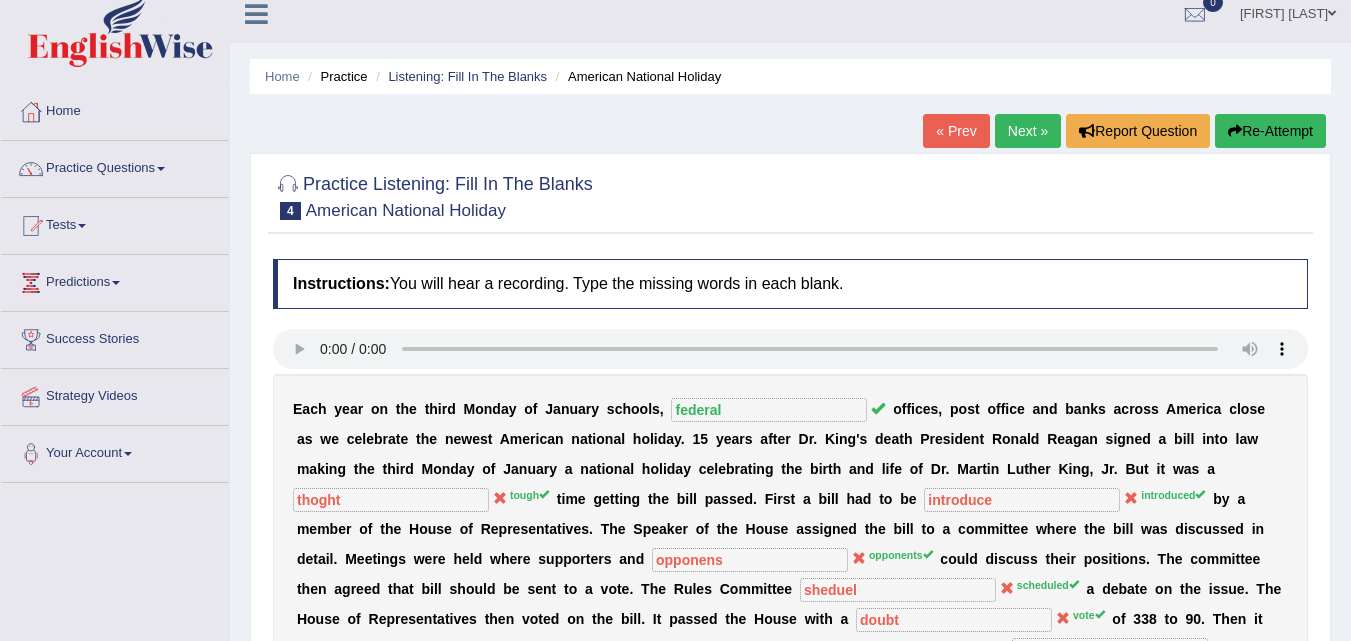 click on "Re-Attempt" at bounding box center [1270, 131] 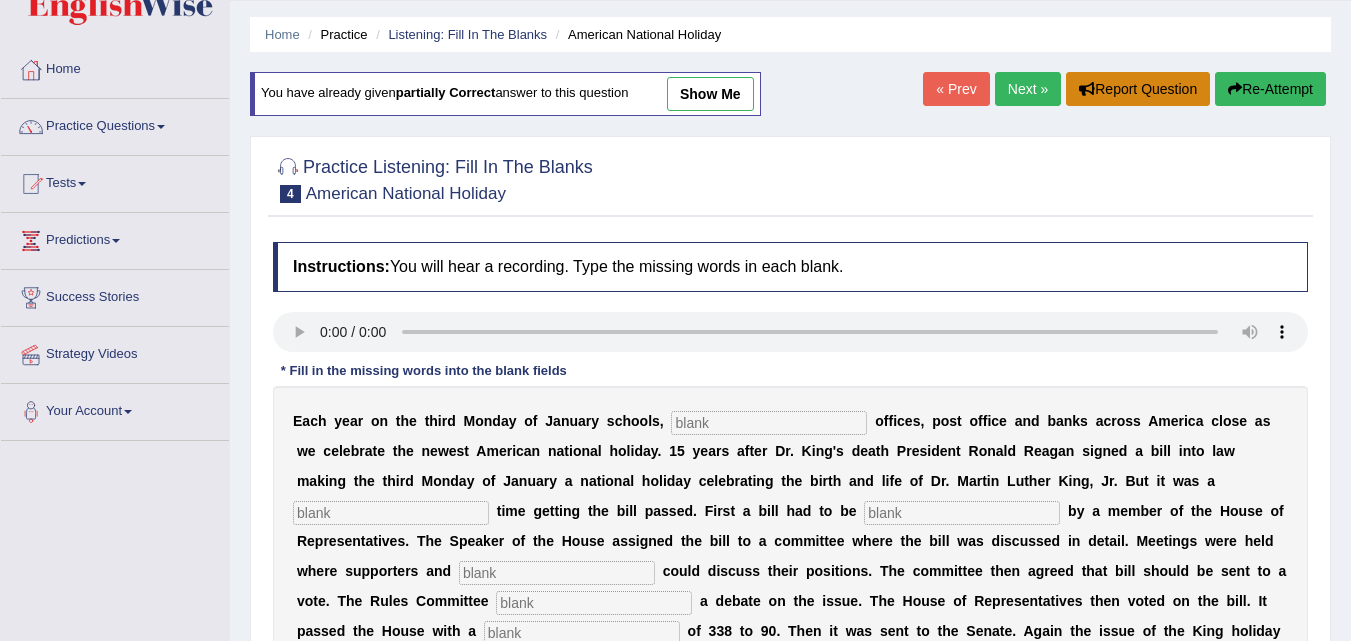 scroll, scrollTop: 0, scrollLeft: 0, axis: both 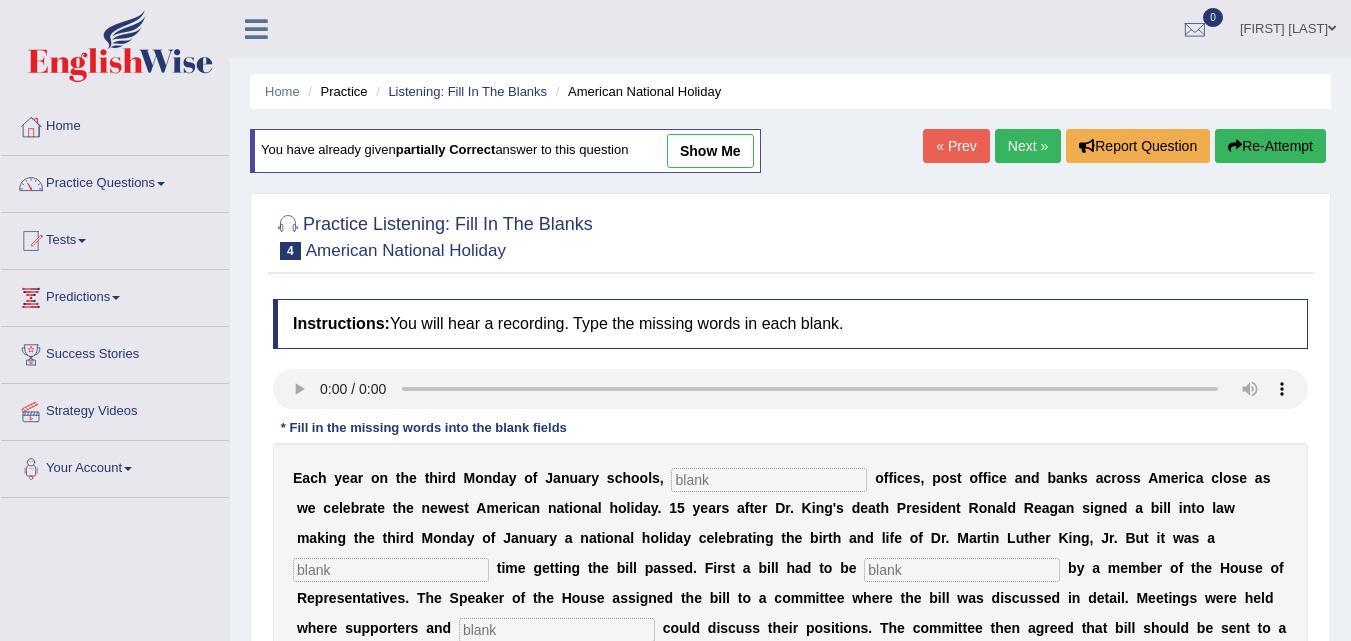 click on "Next »" at bounding box center [1028, 146] 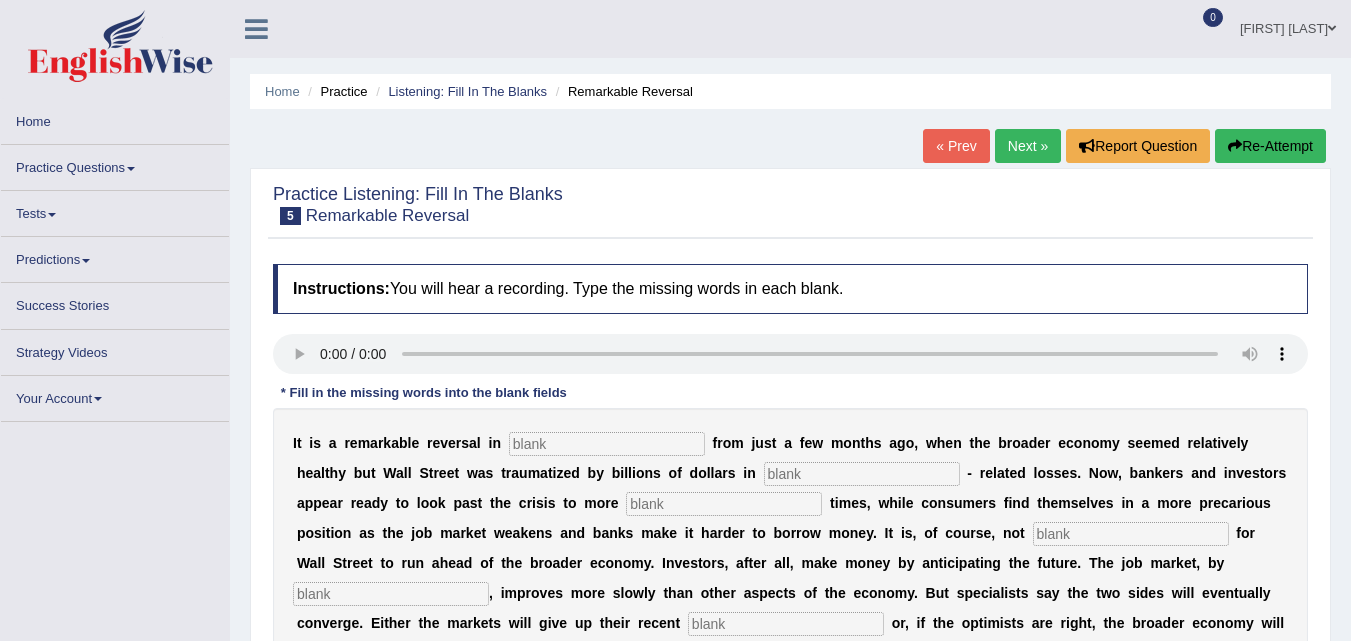 scroll, scrollTop: 0, scrollLeft: 0, axis: both 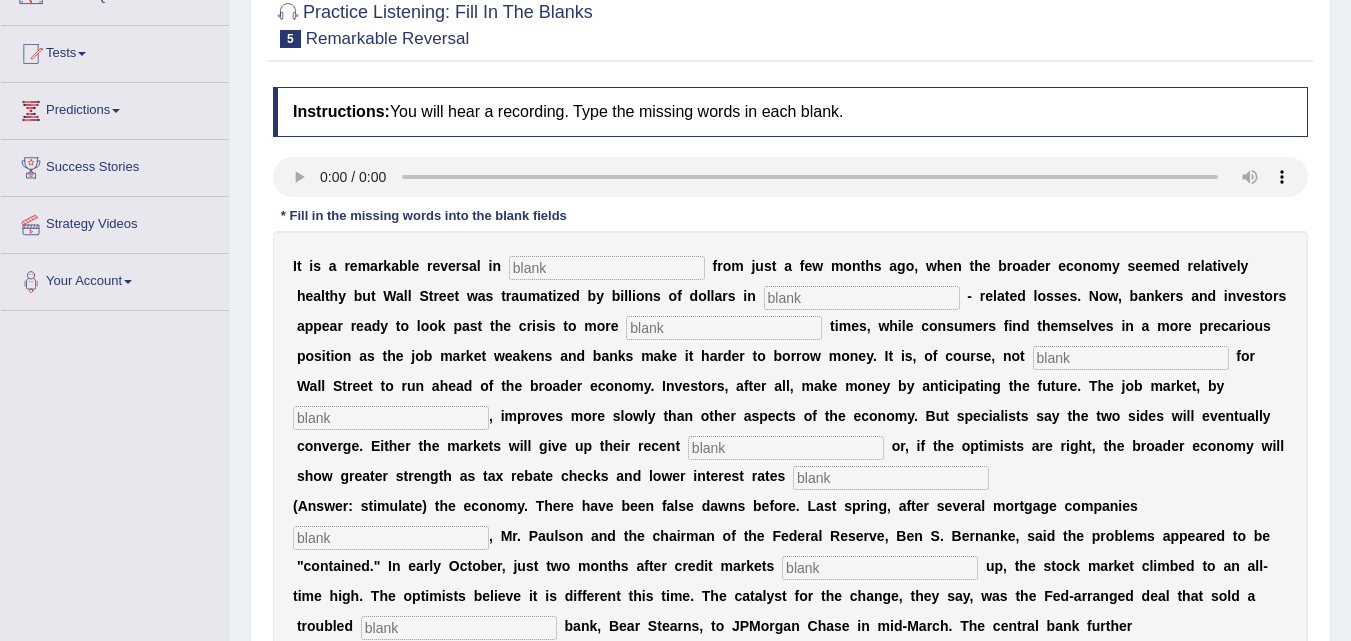 click at bounding box center [607, 268] 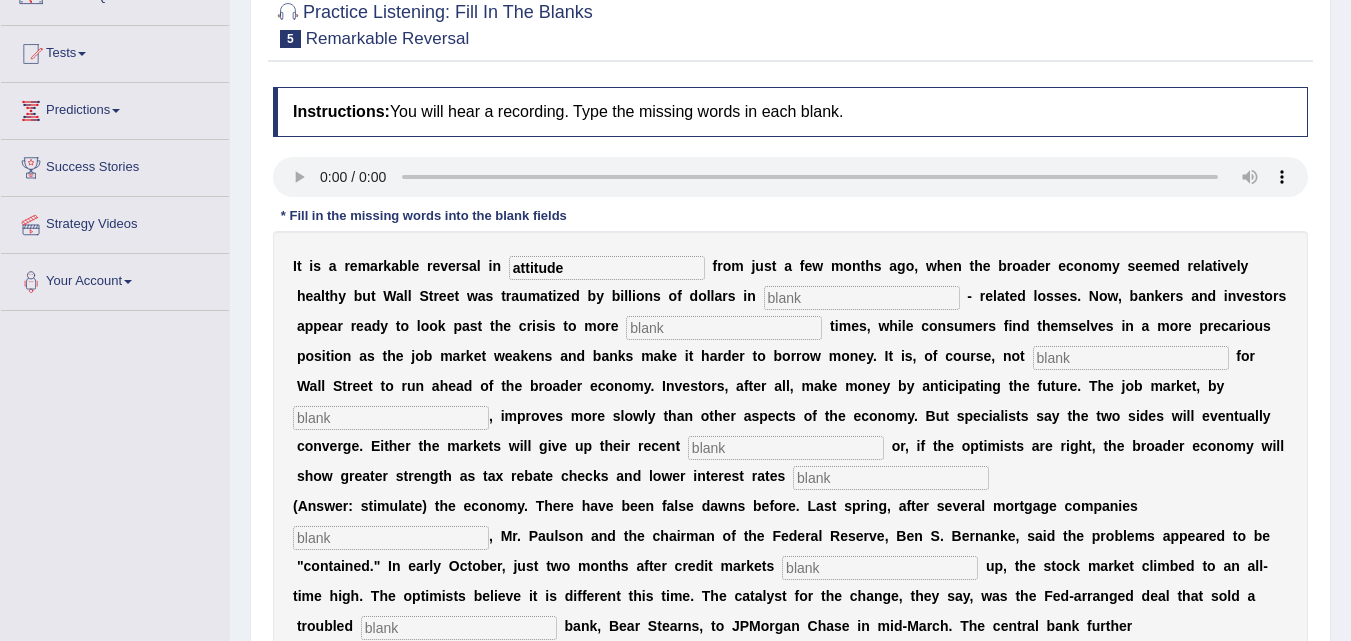 type on "attitude" 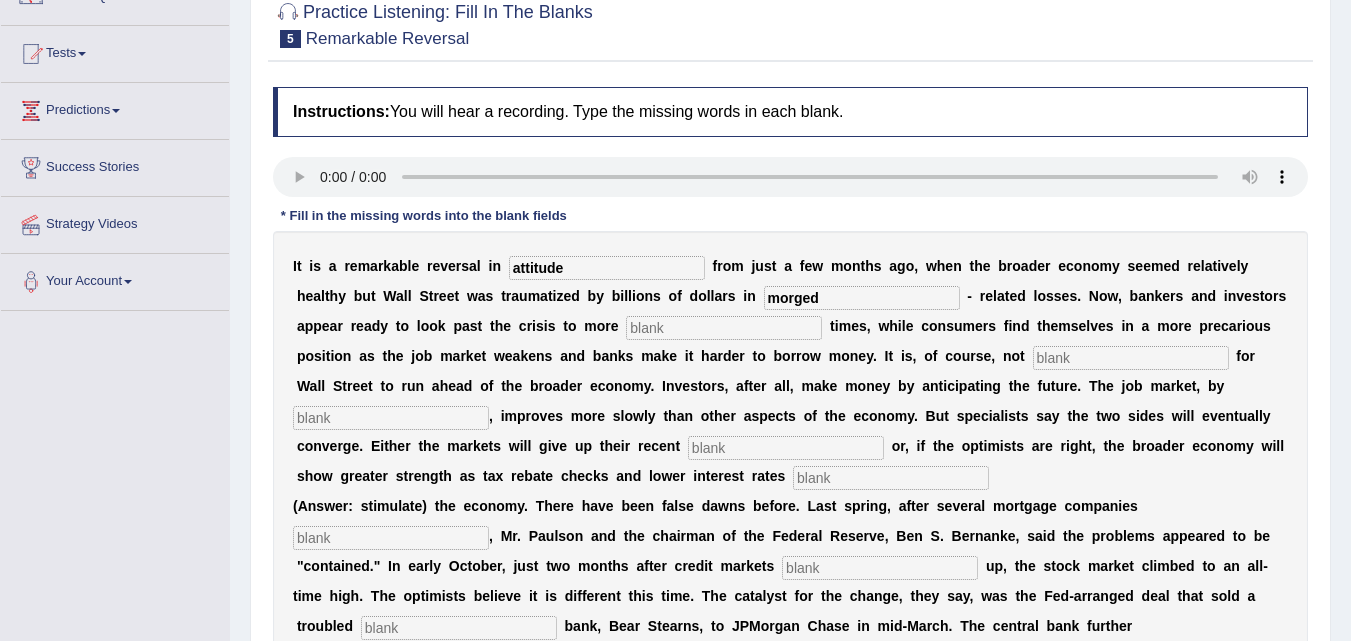 type on "morged" 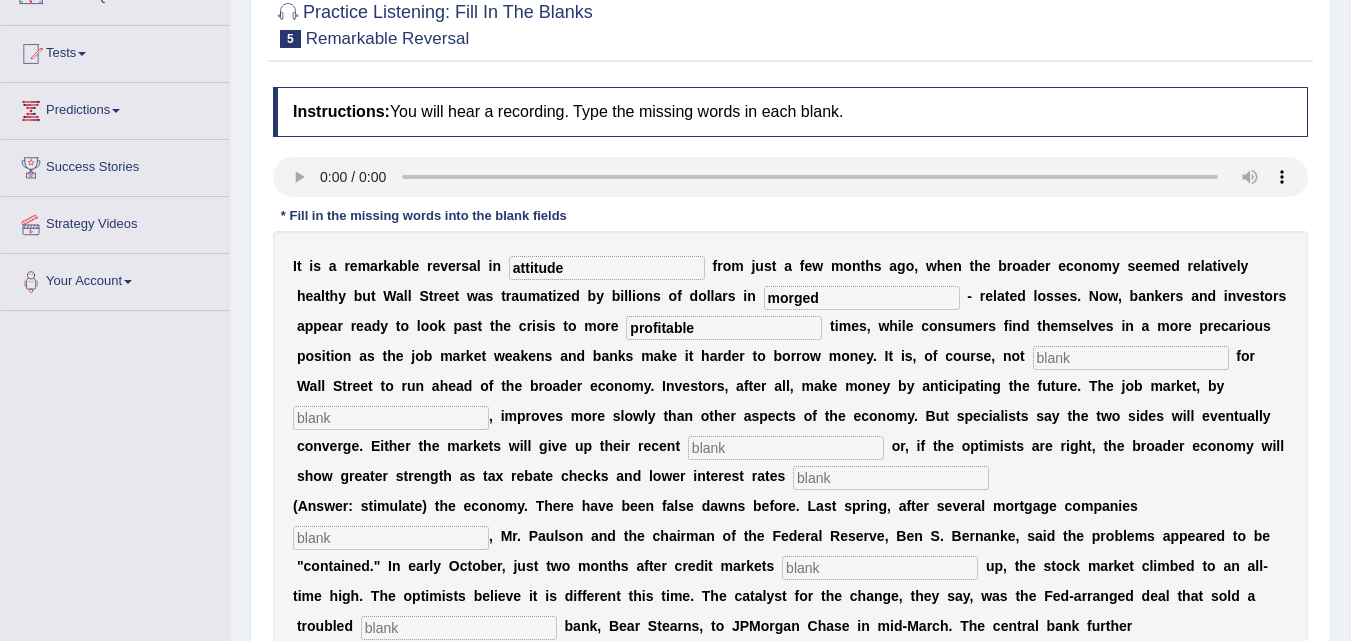 type on "profitable" 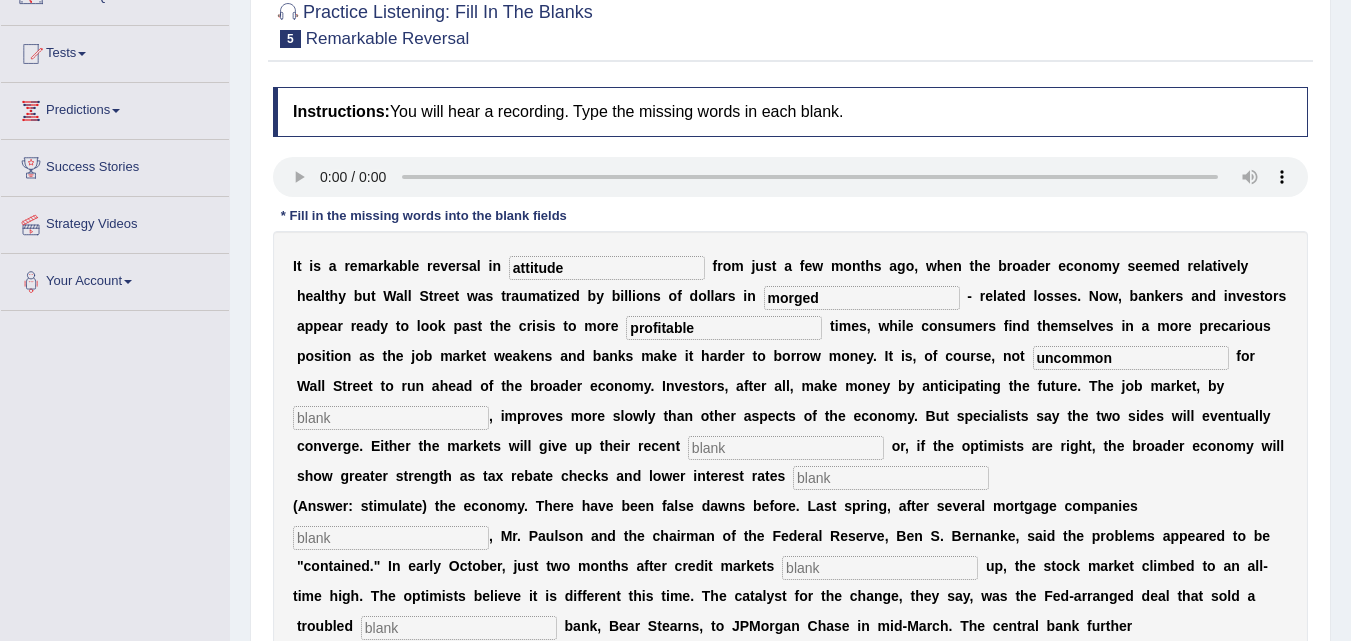 type on "uncommon" 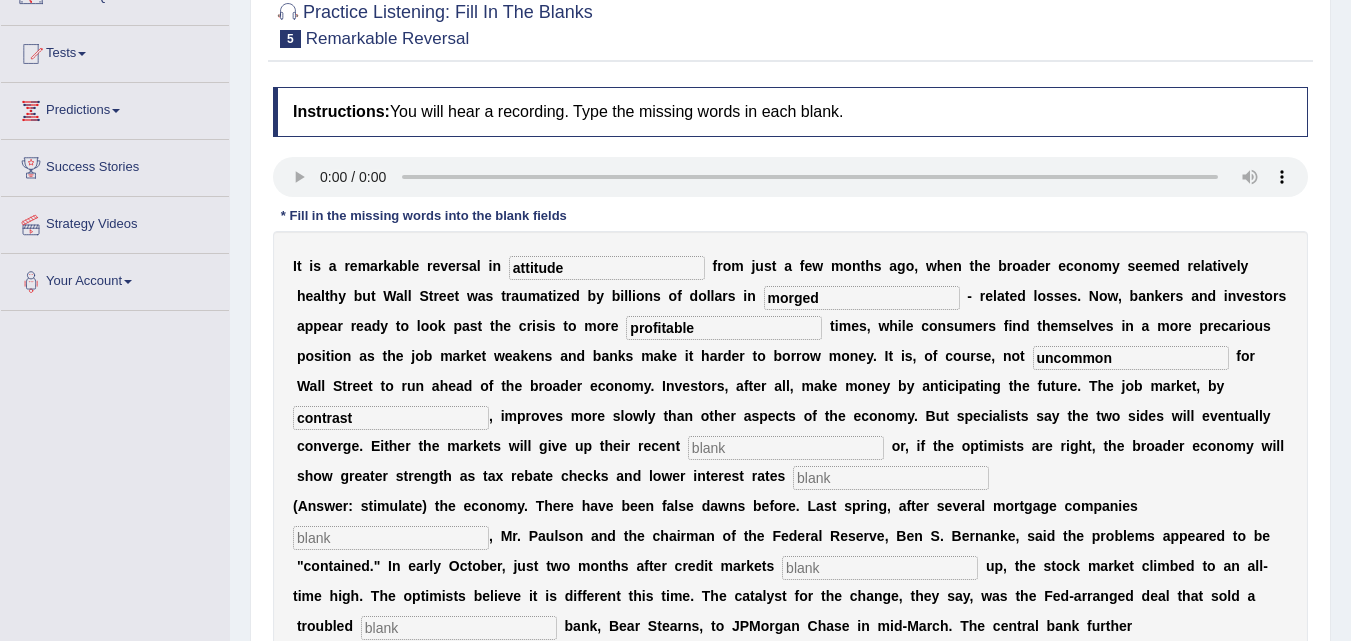 type on "contrast" 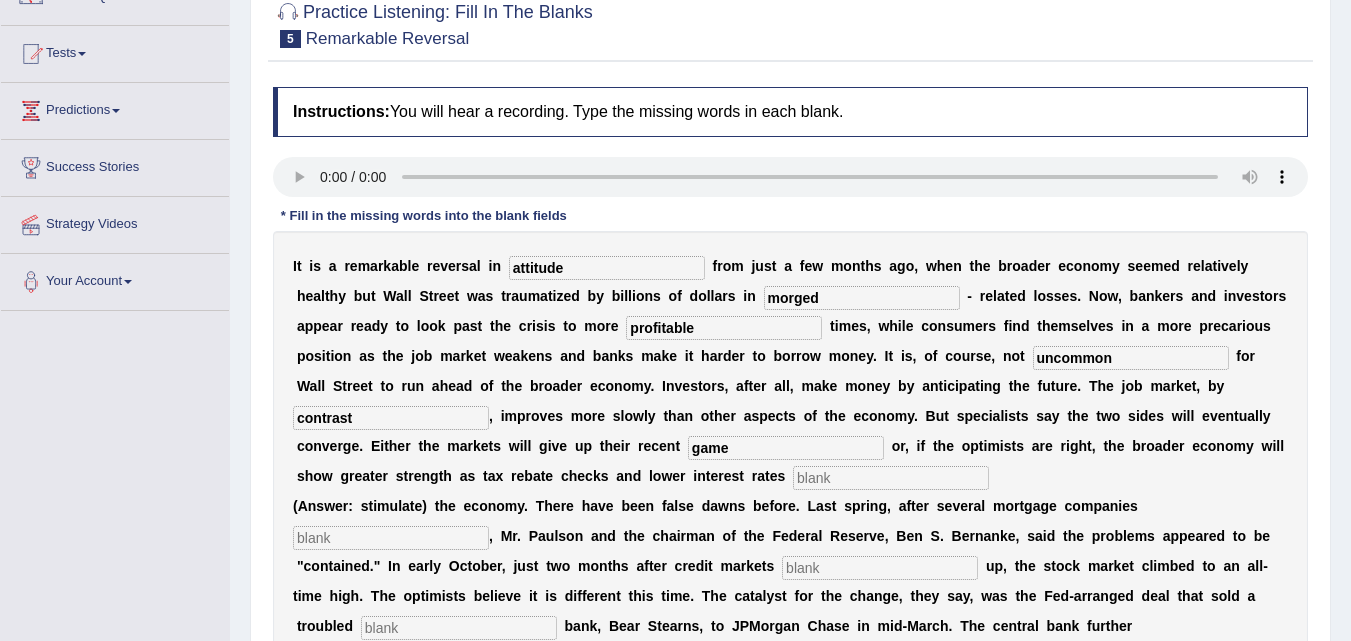 type on "game" 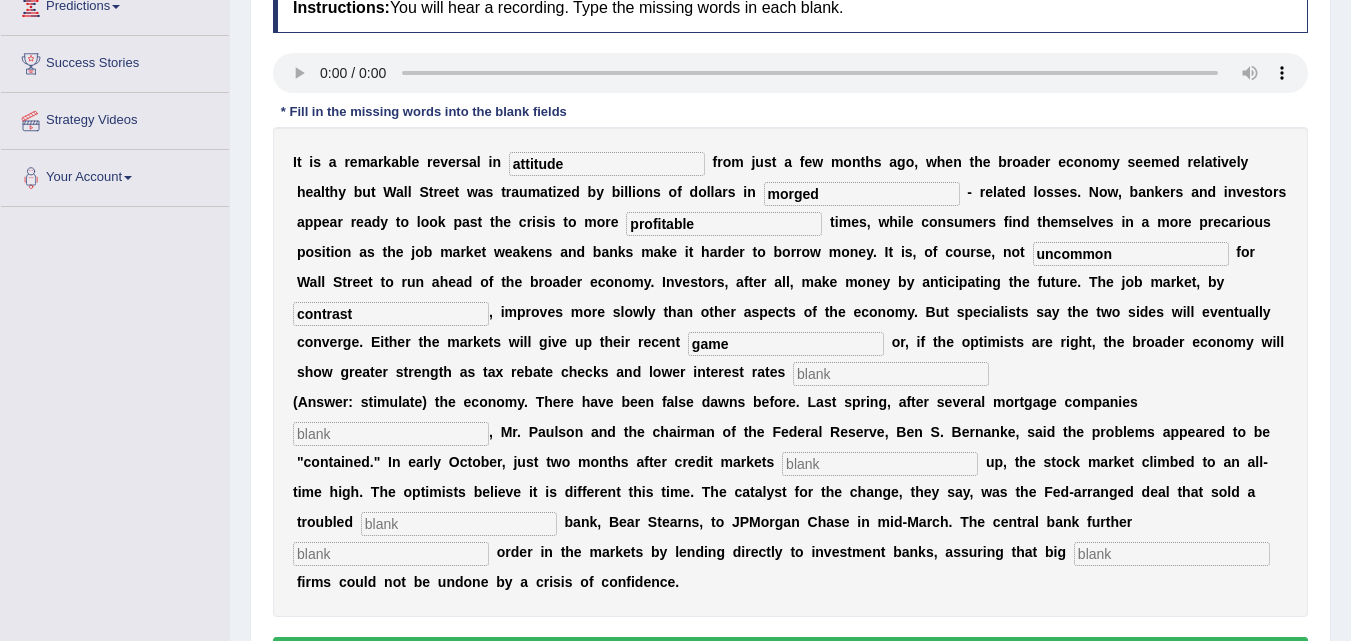 scroll, scrollTop: 296, scrollLeft: 0, axis: vertical 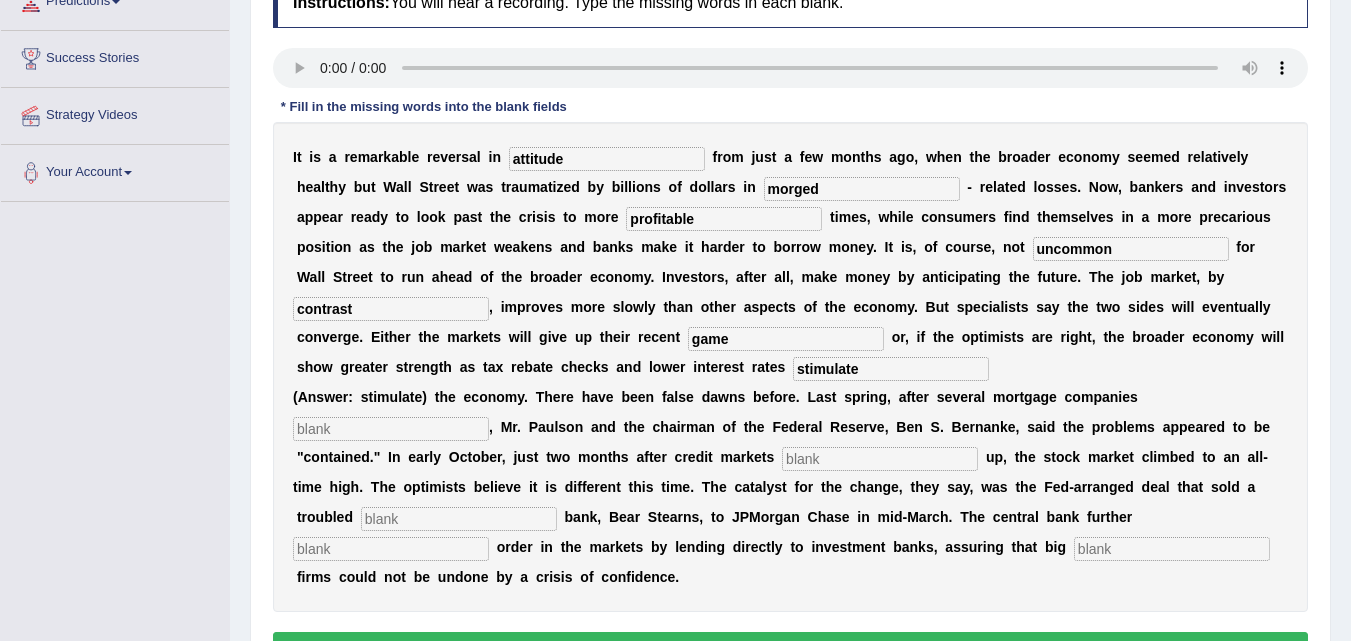 type on "stimulate" 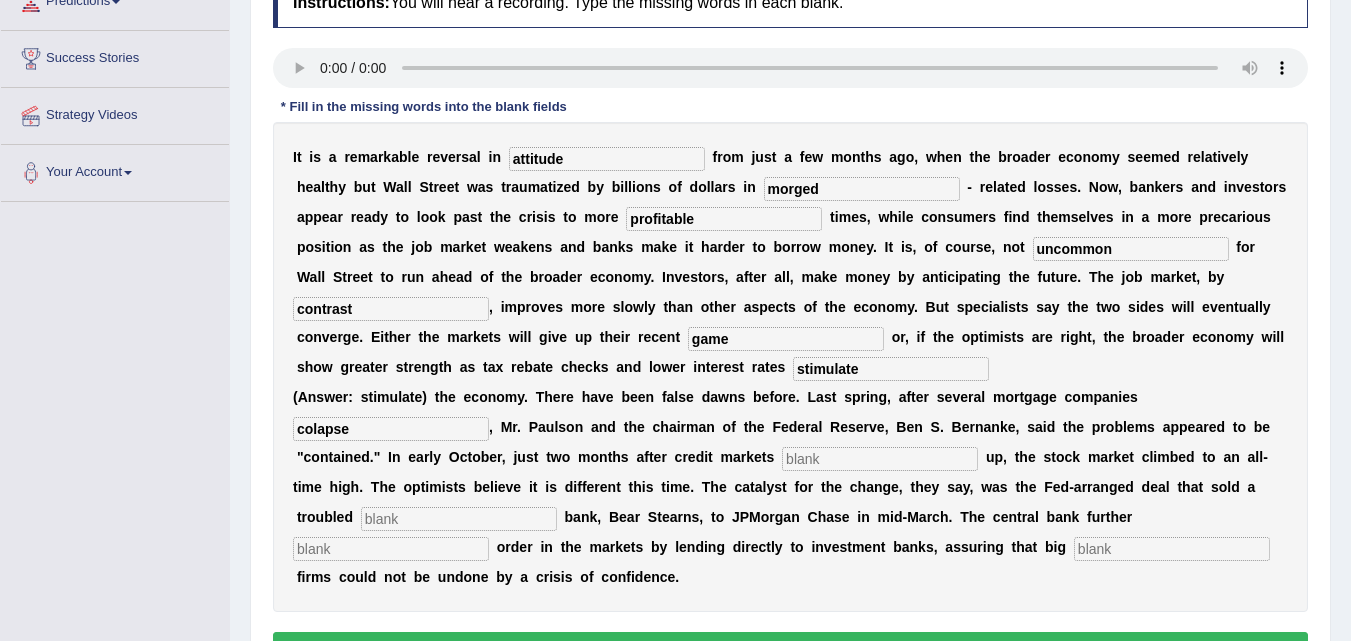type on "colapse" 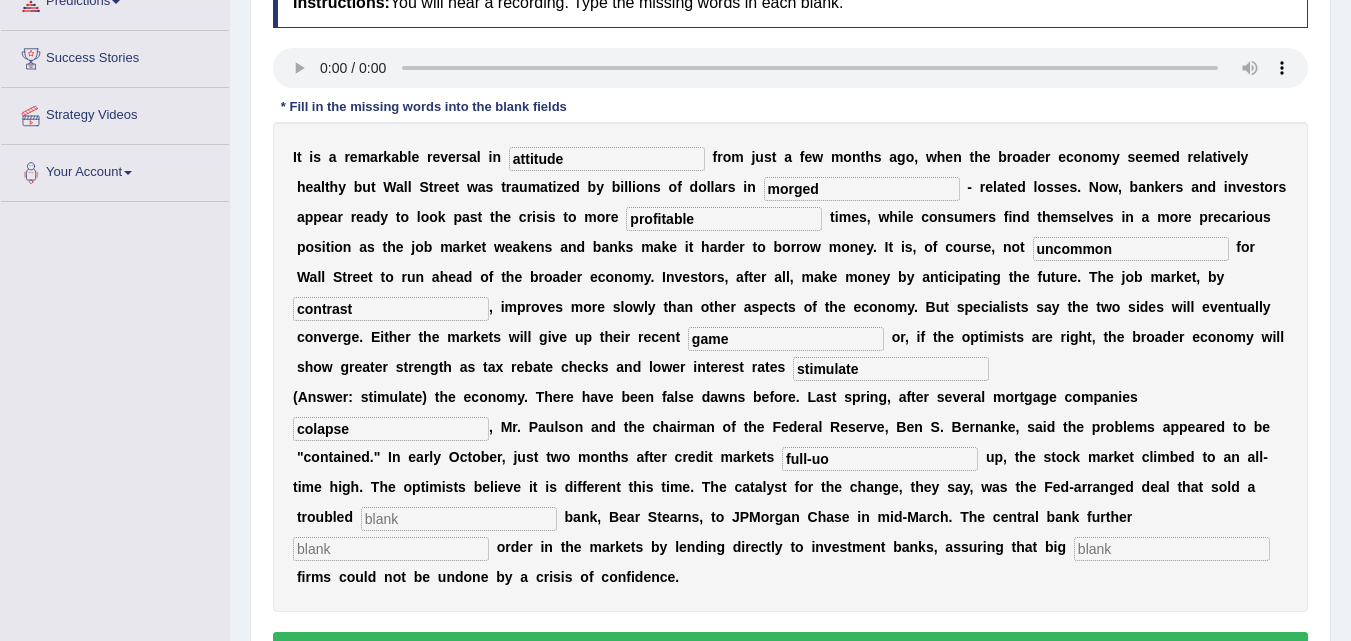 type on "full-uo" 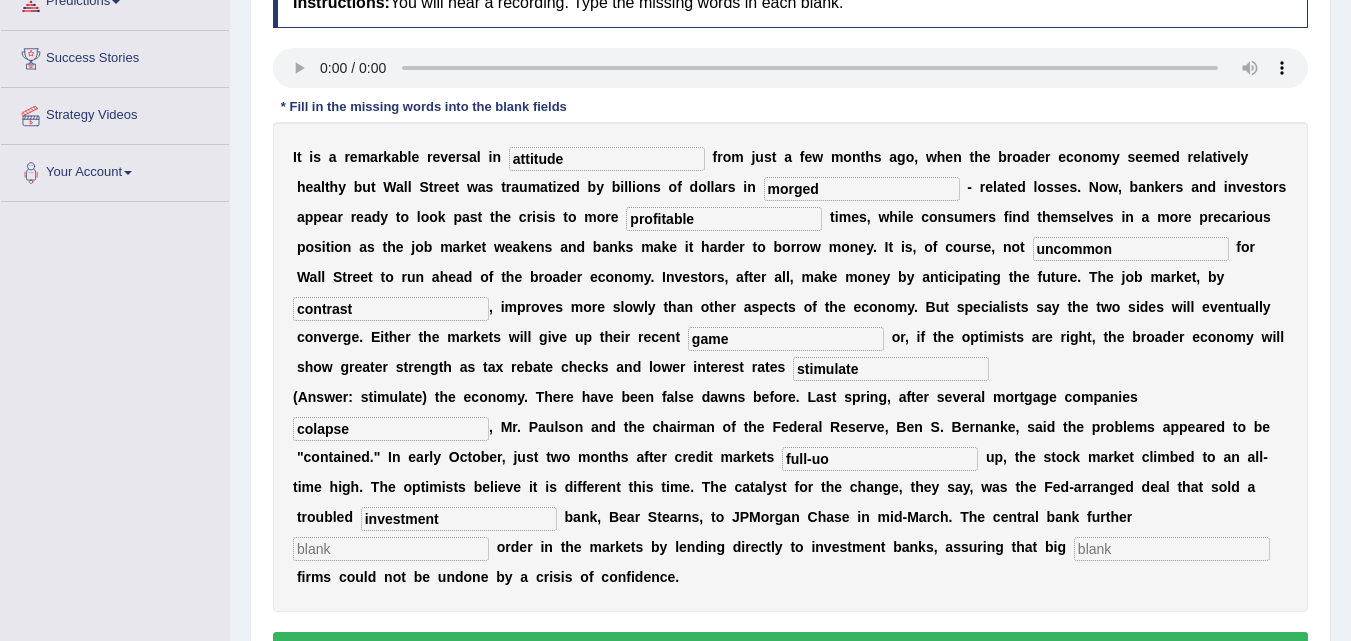 type on "investment" 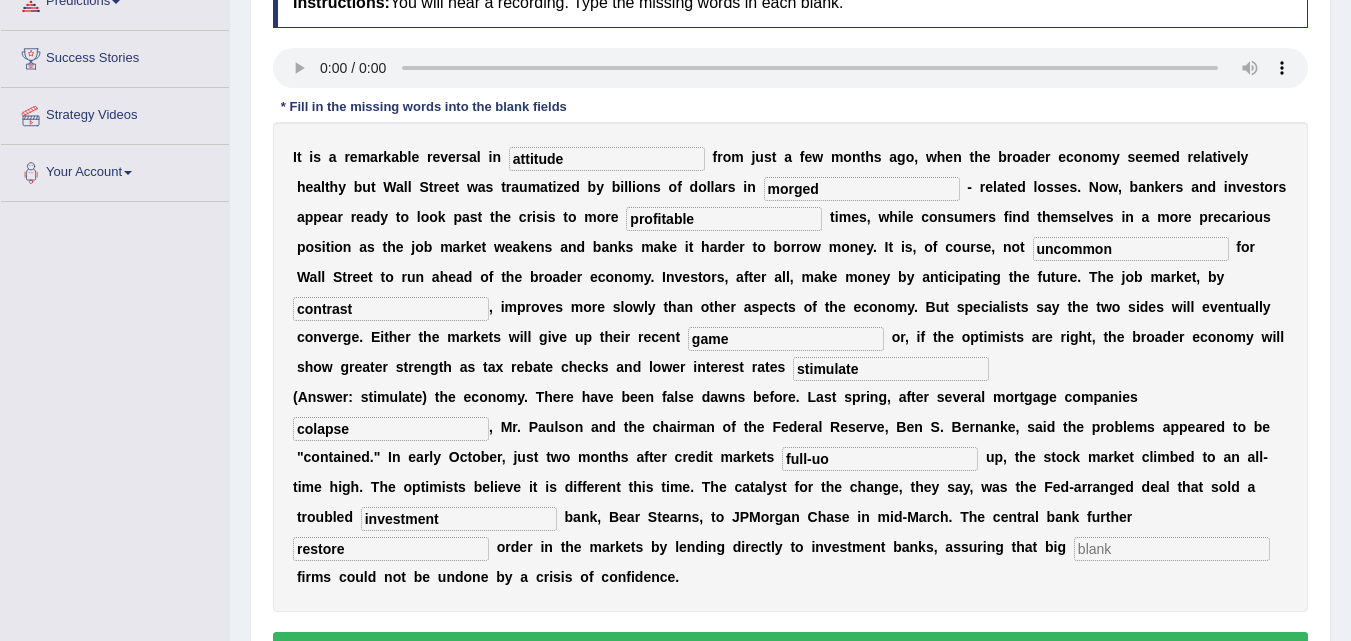 type on "restore" 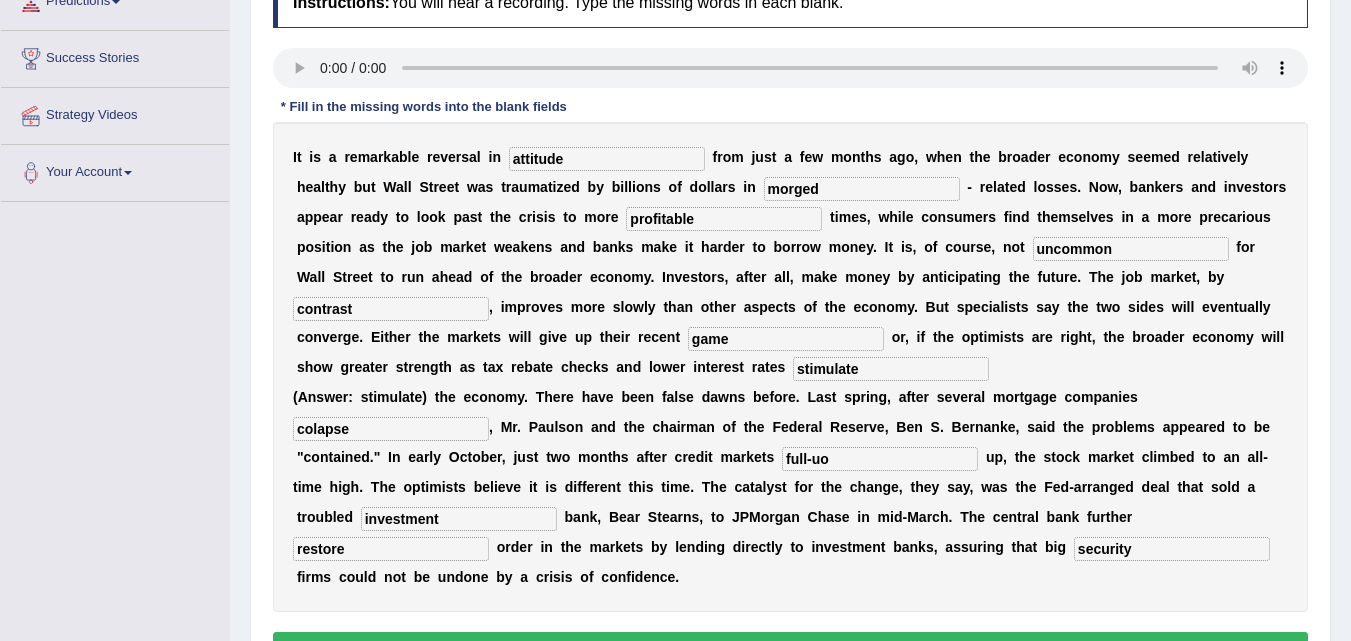 type on "security" 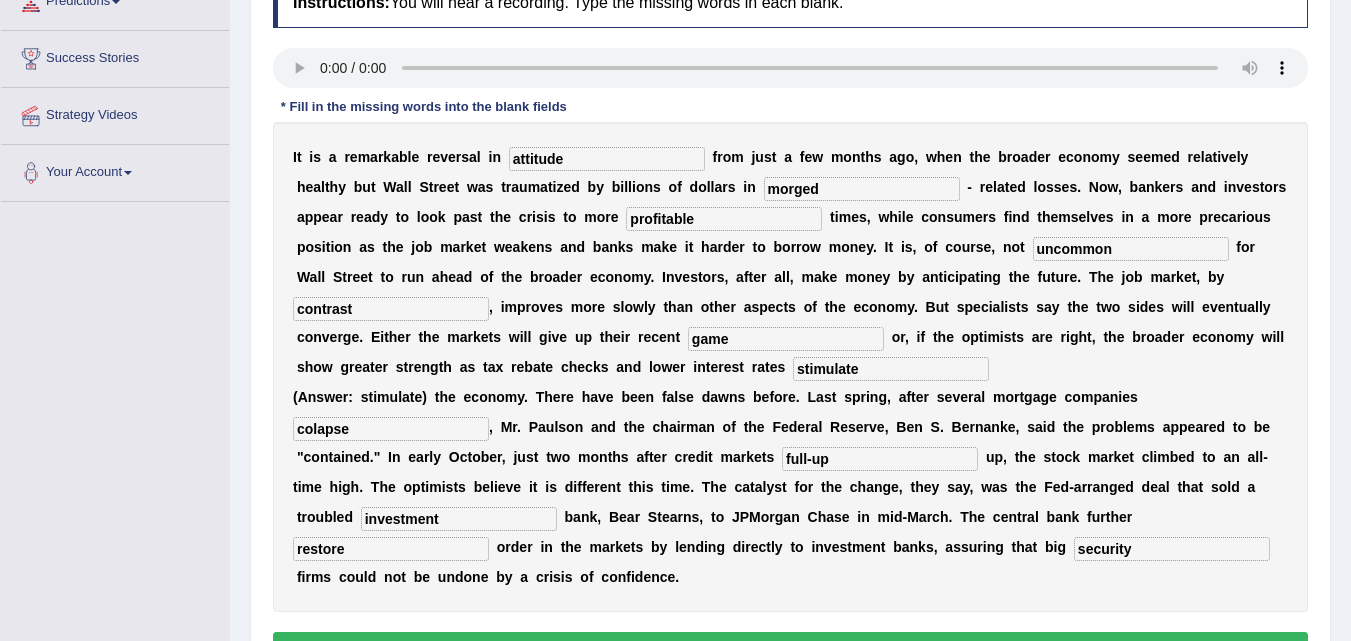 type on "full-up" 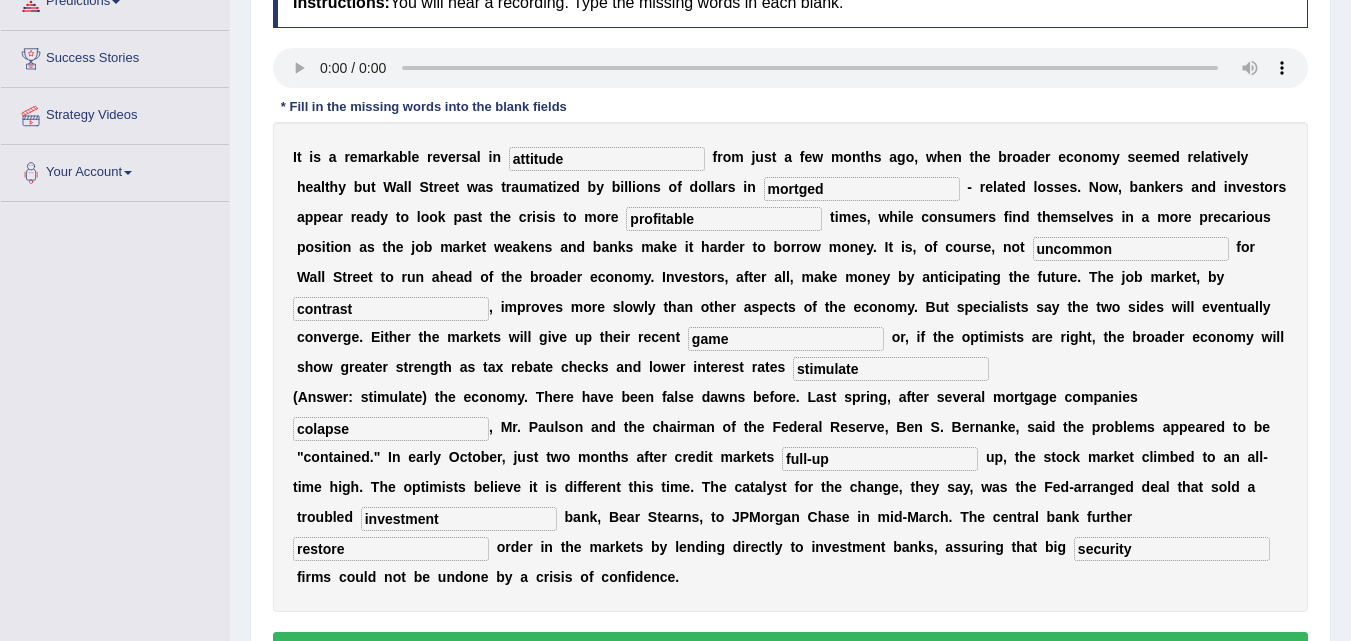 click on "mortged" at bounding box center [862, 189] 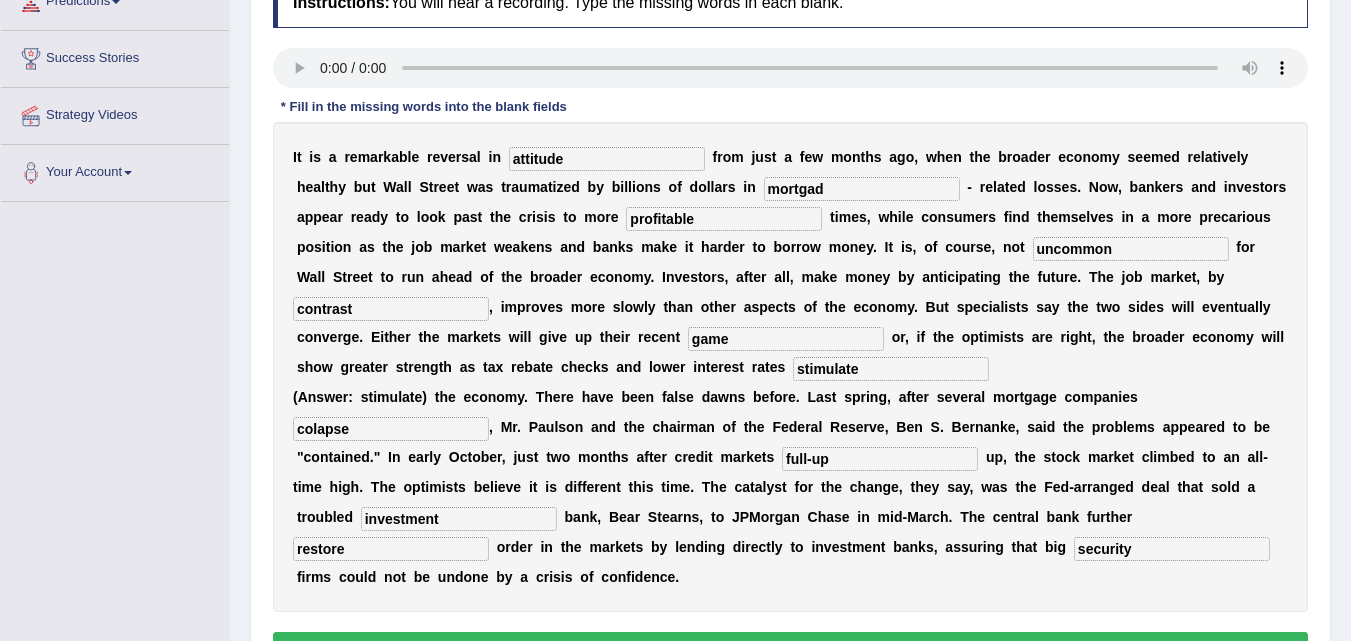 click on "mortgad" at bounding box center [862, 189] 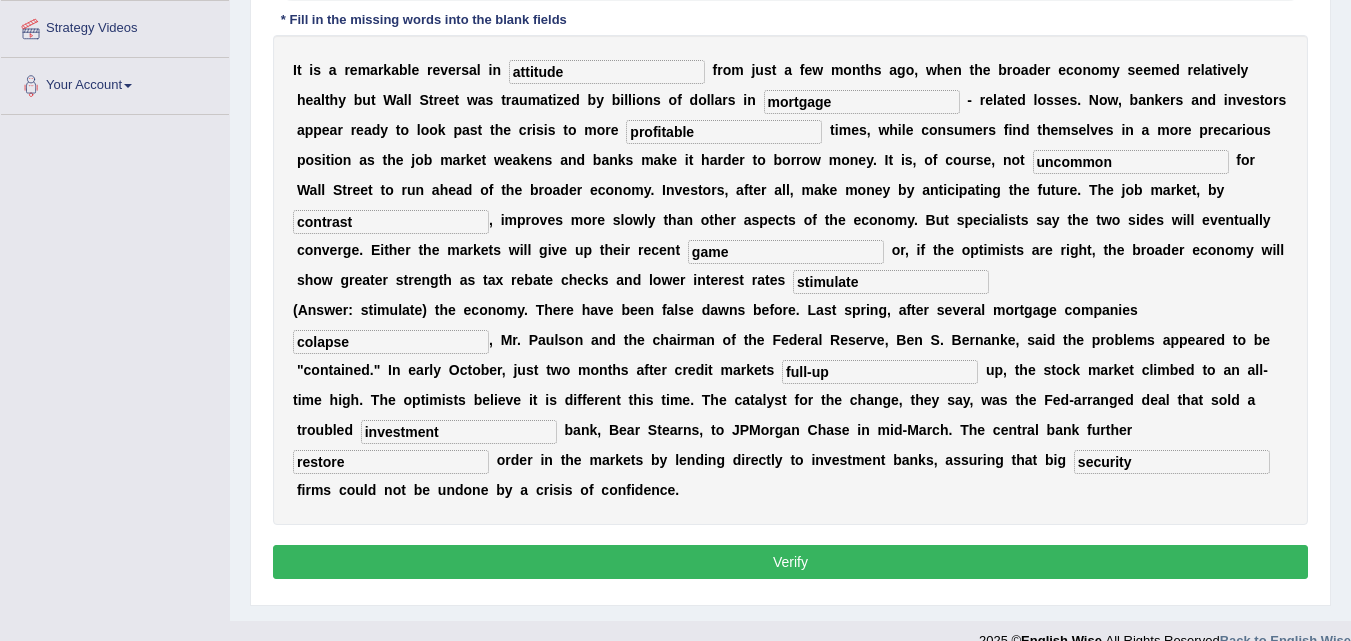 scroll, scrollTop: 400, scrollLeft: 0, axis: vertical 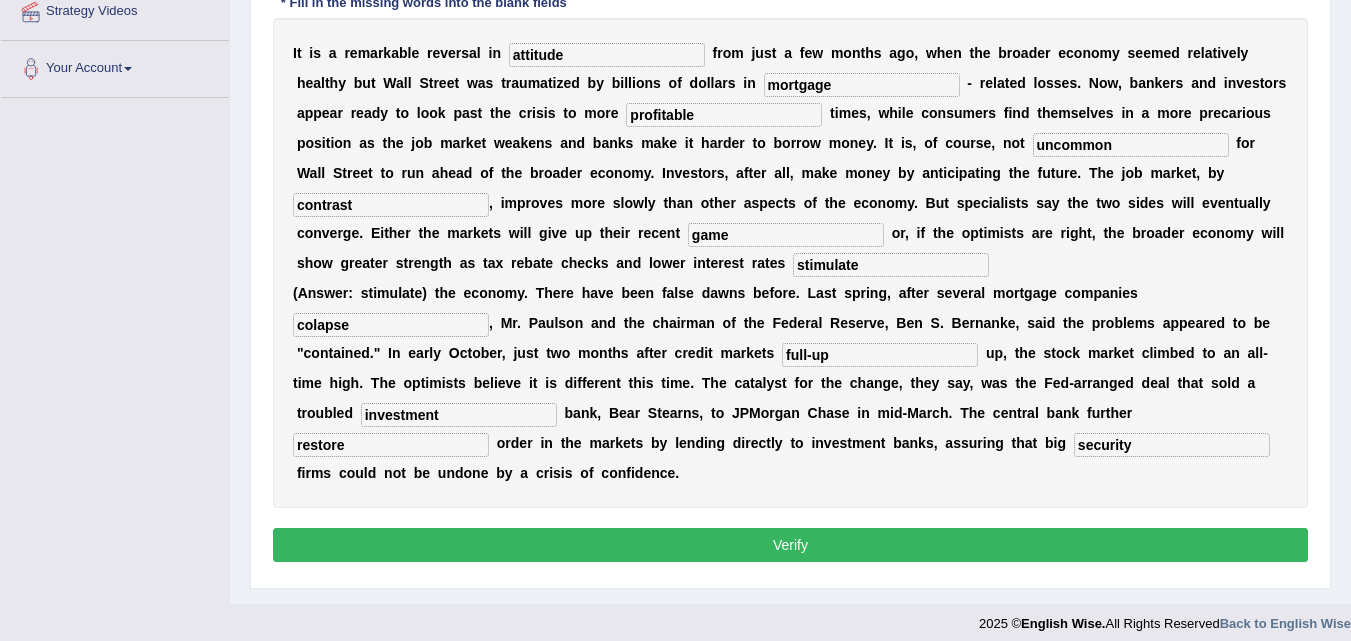 type on "mortgage" 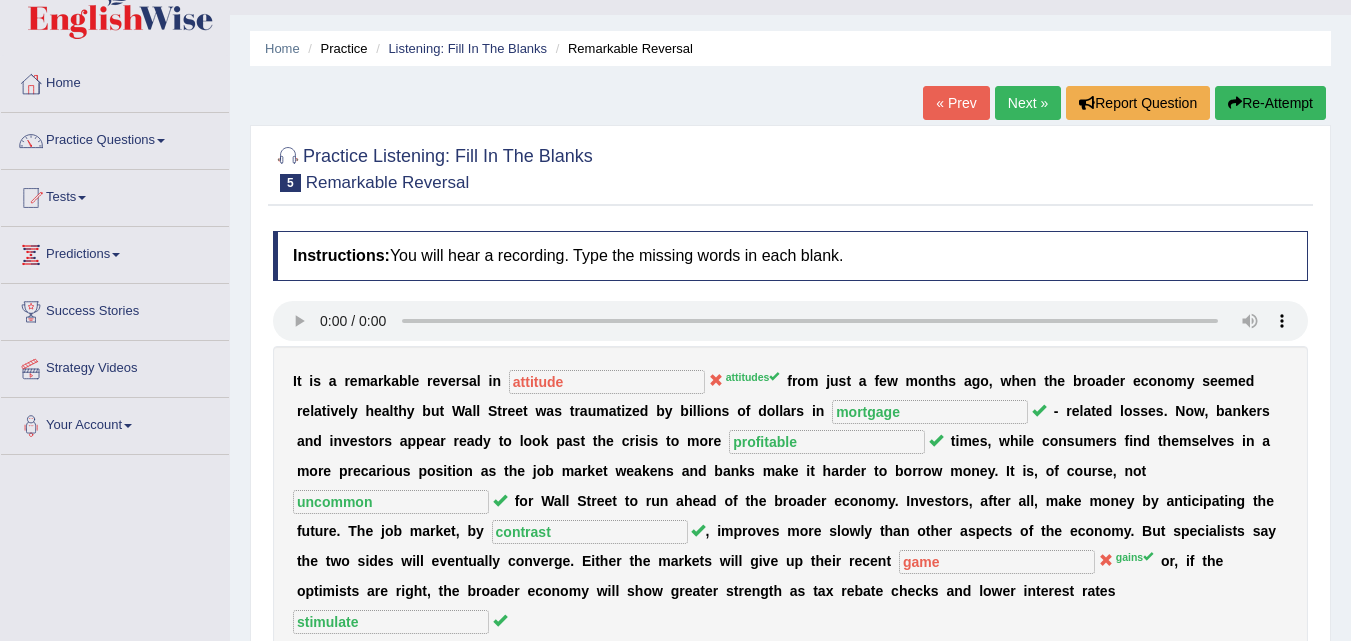 scroll, scrollTop: 21, scrollLeft: 0, axis: vertical 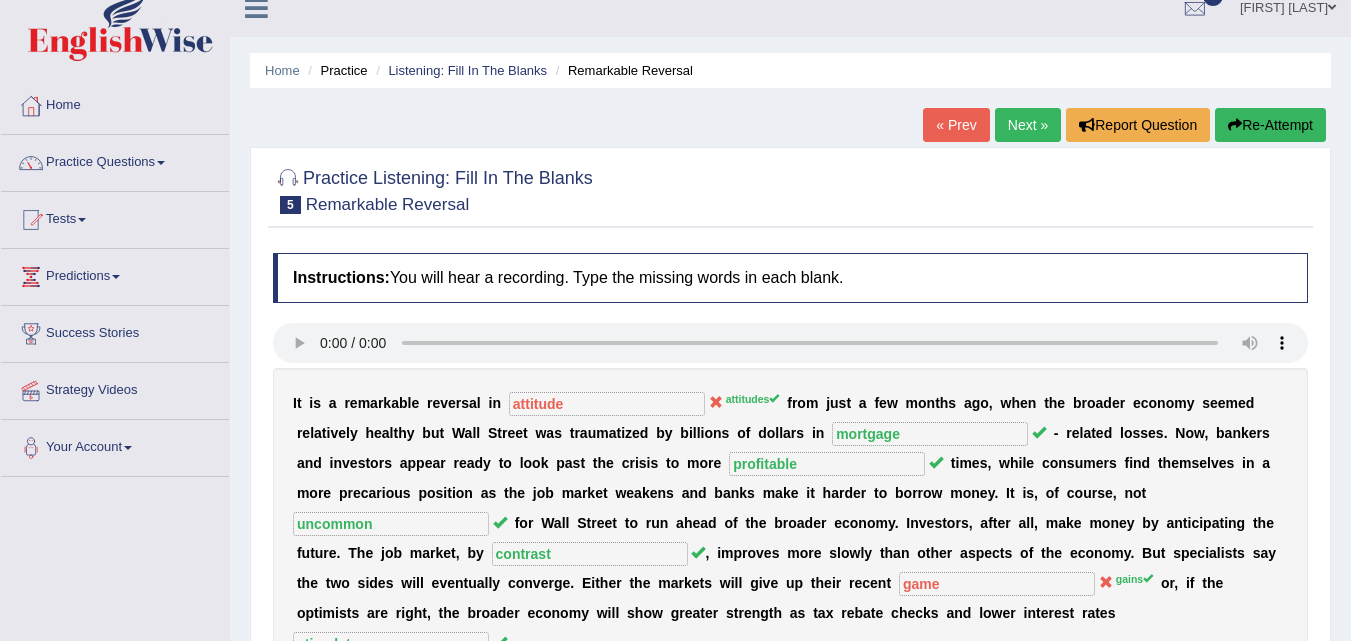 click on "Next »" at bounding box center [1028, 125] 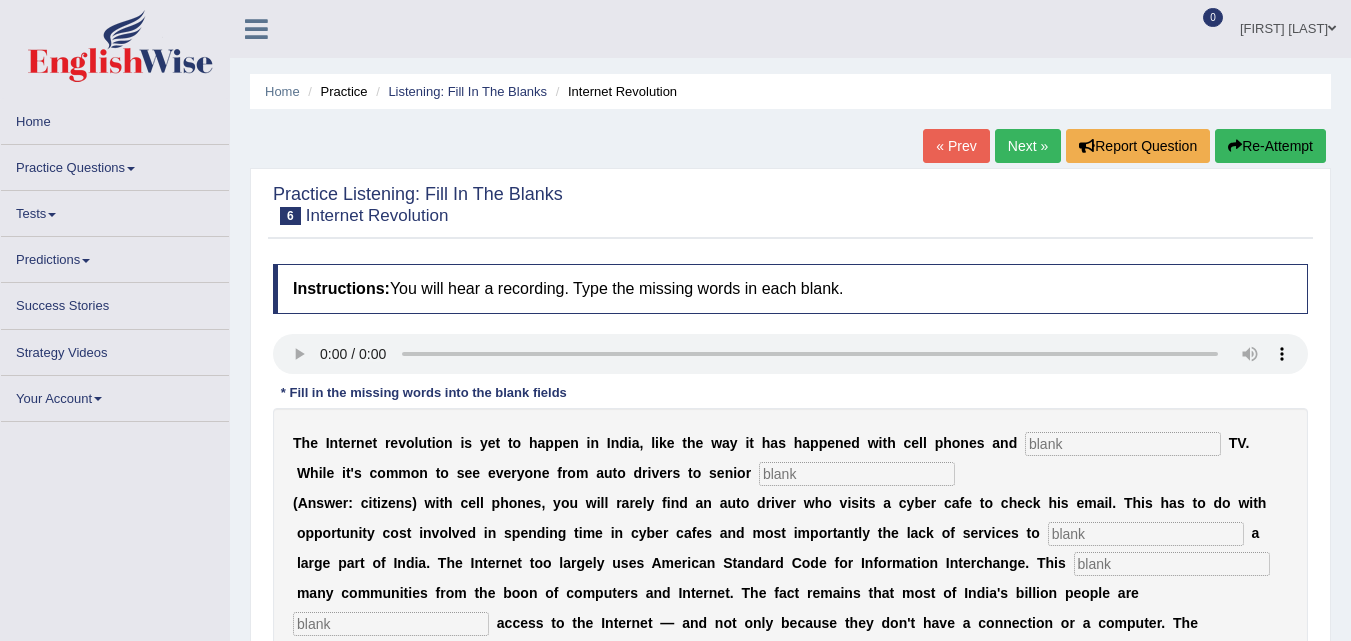 scroll, scrollTop: 0, scrollLeft: 0, axis: both 